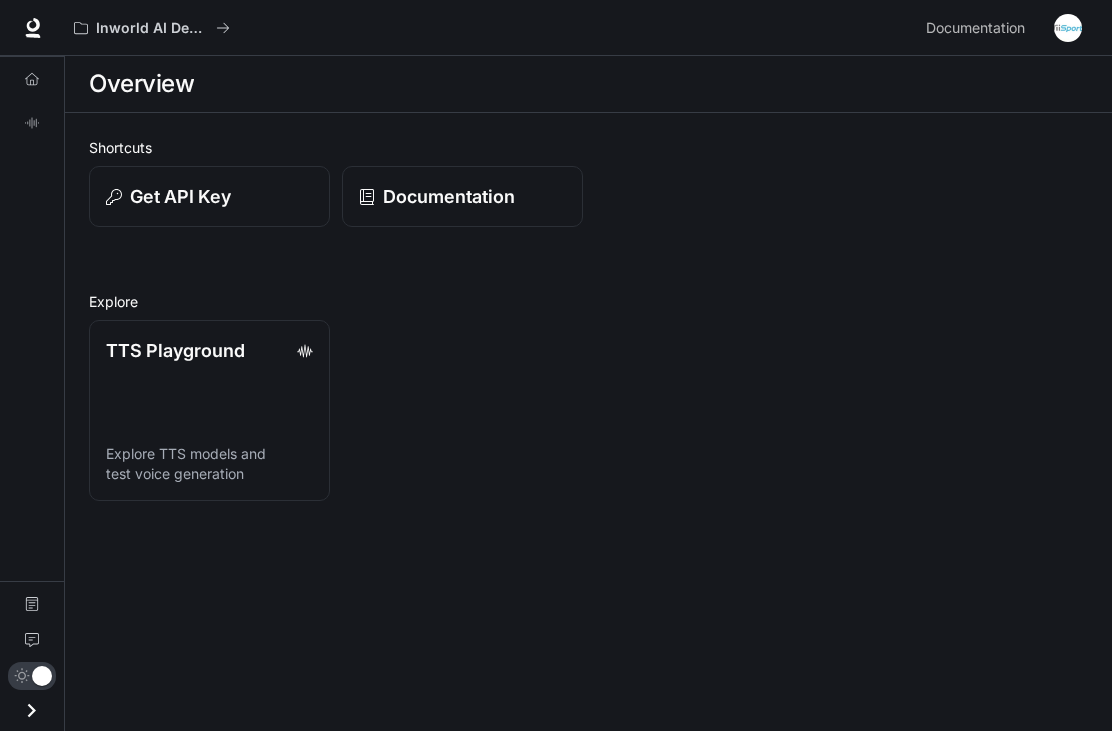 scroll, scrollTop: 0, scrollLeft: 0, axis: both 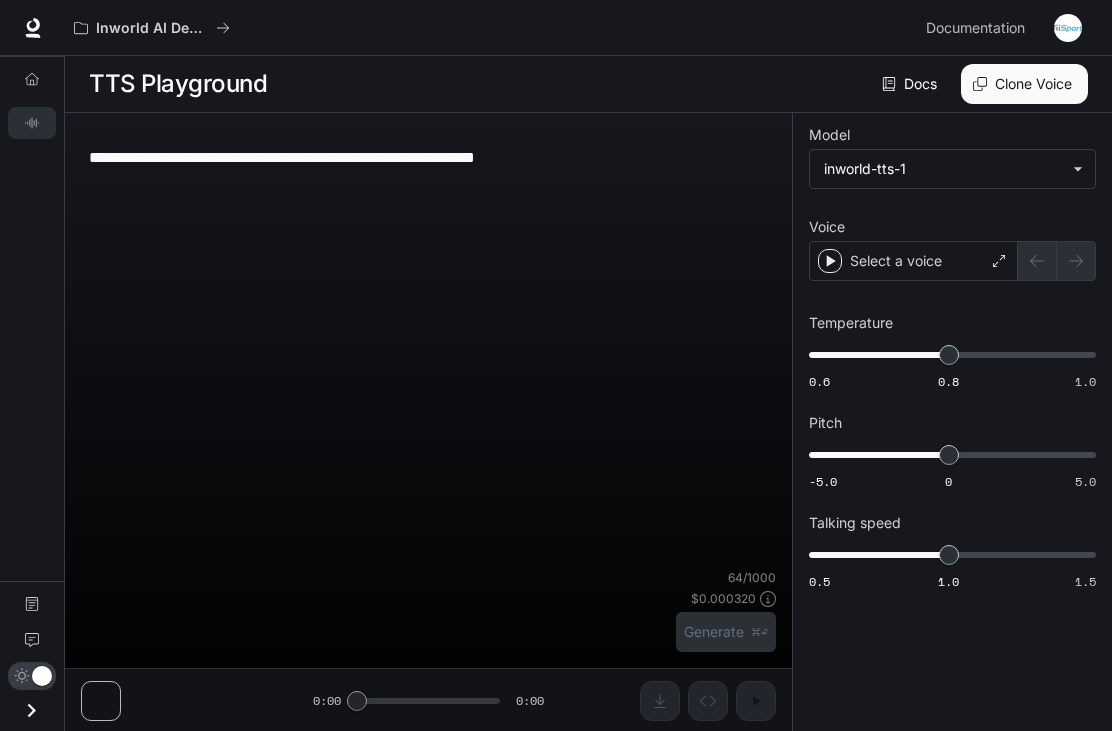 type on "**********" 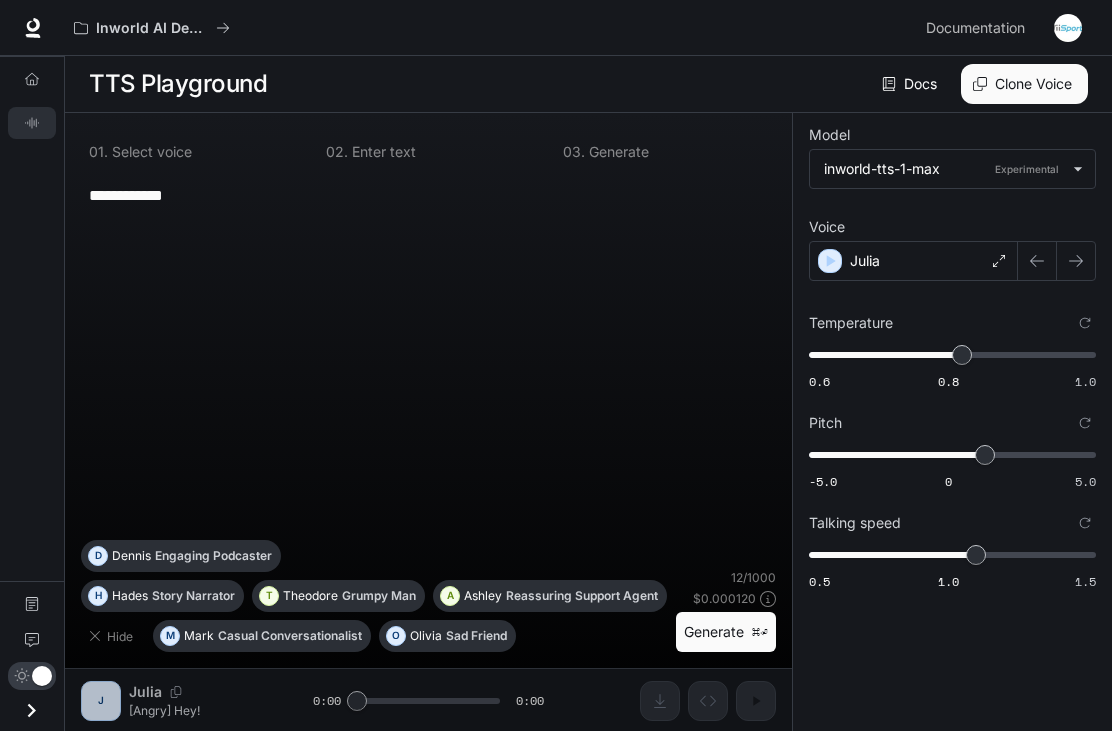 click on "**********" at bounding box center [428, 195] 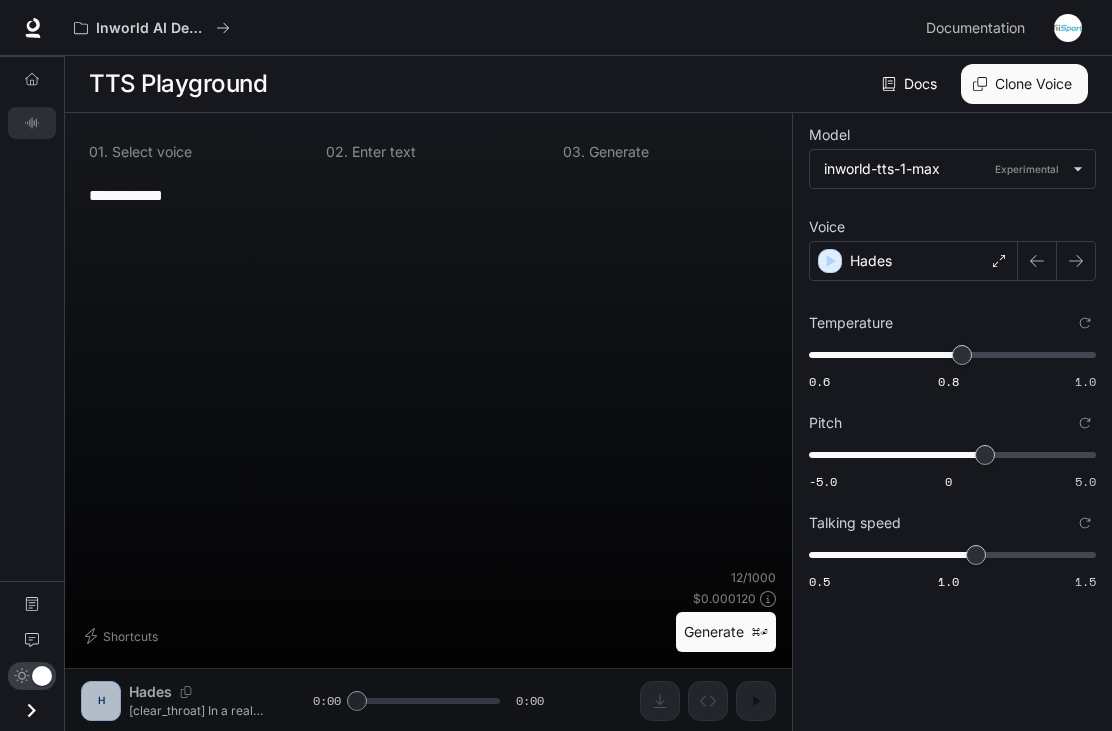 type on "**********" 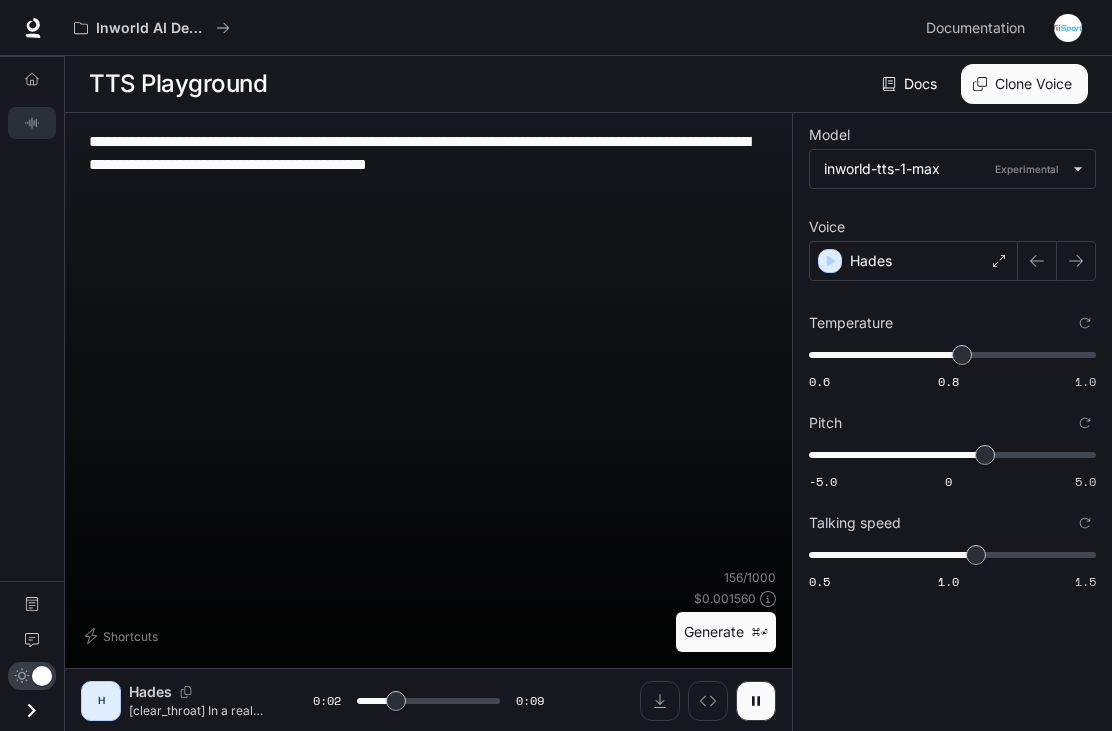 type on "***" 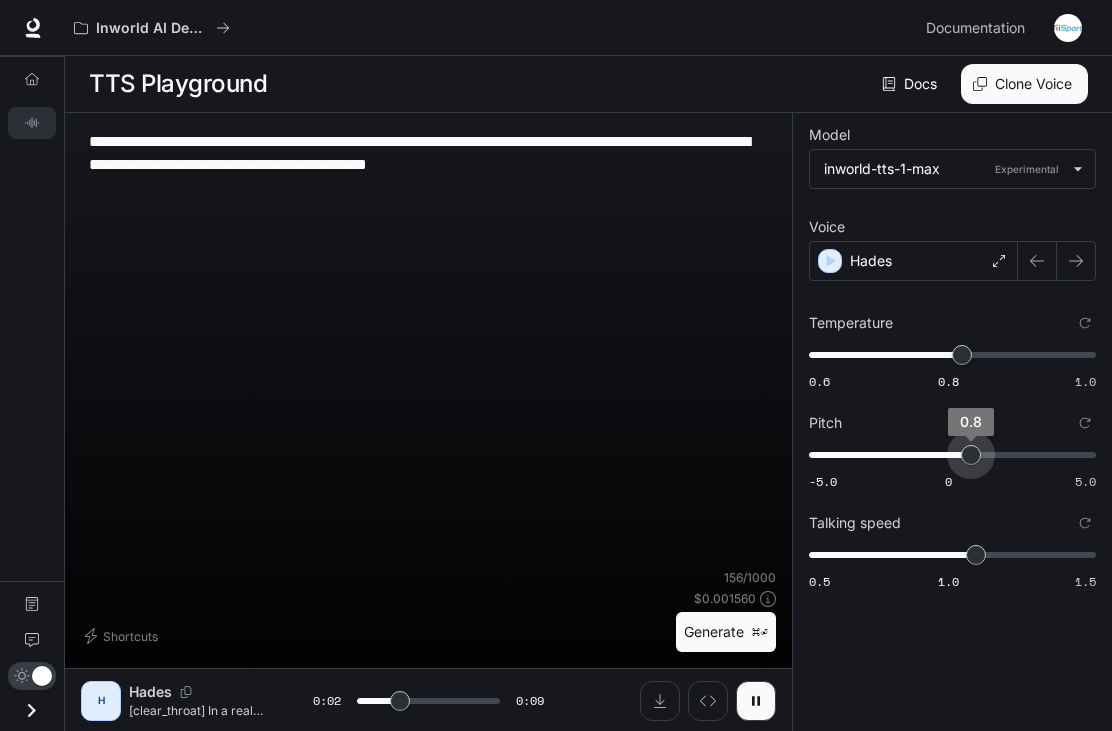 type on "***" 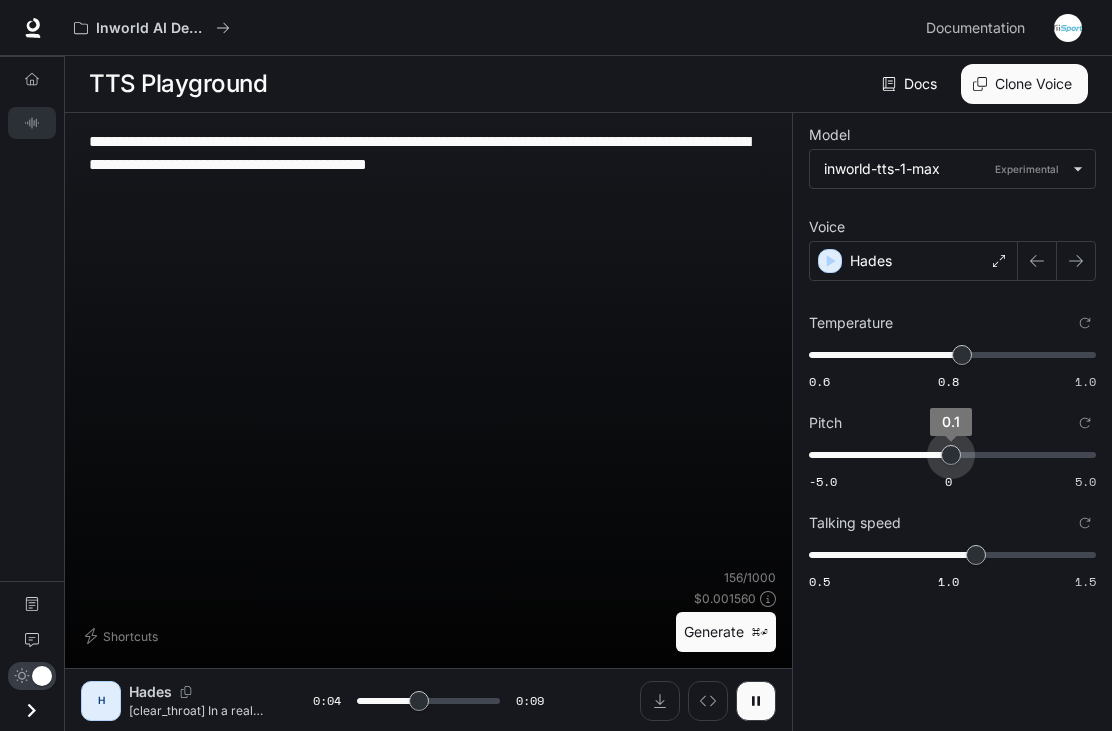 type on "***" 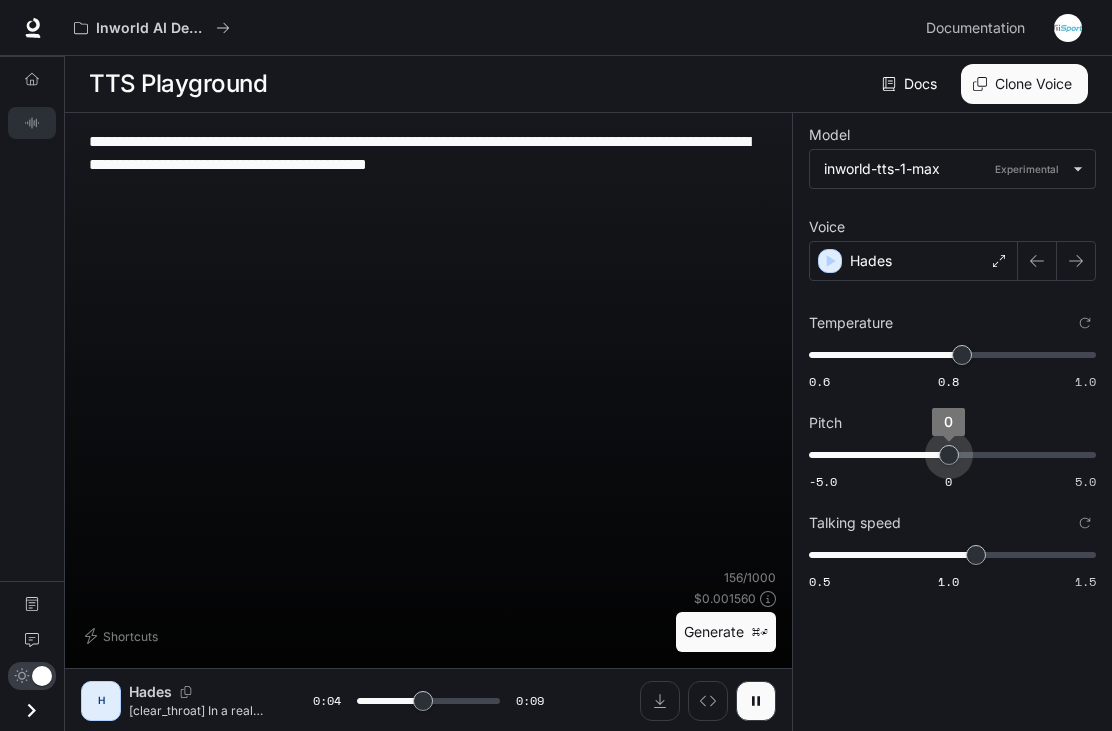 type on "***" 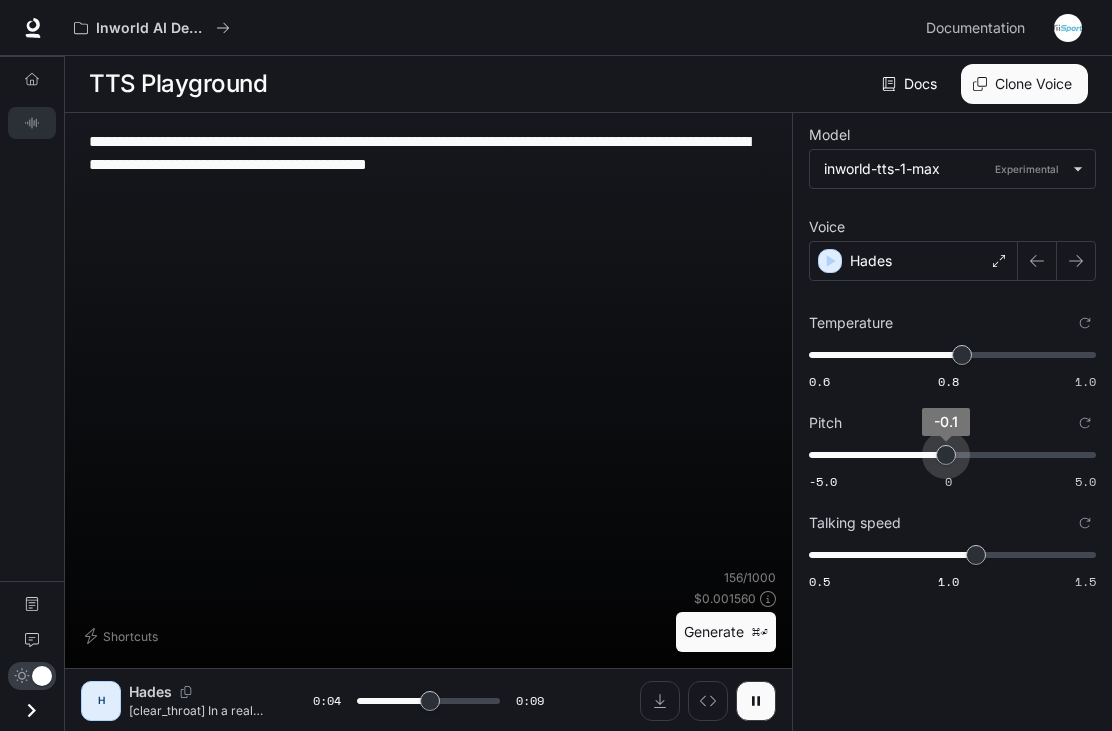 type on "***" 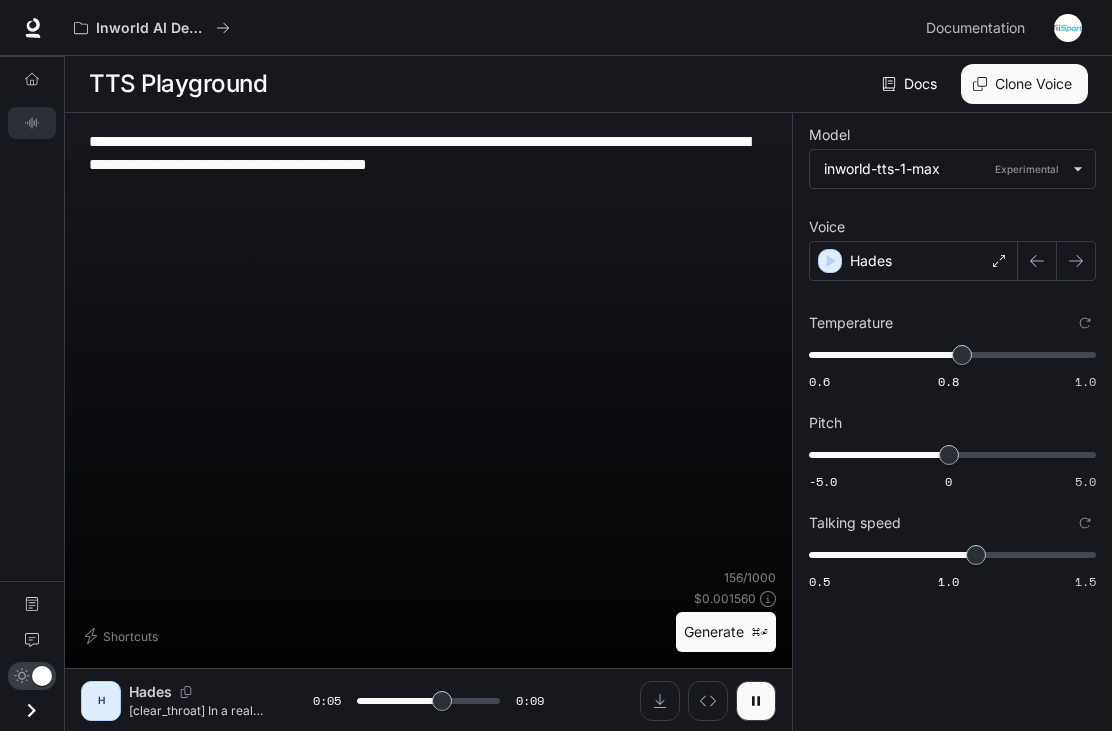 type on "***" 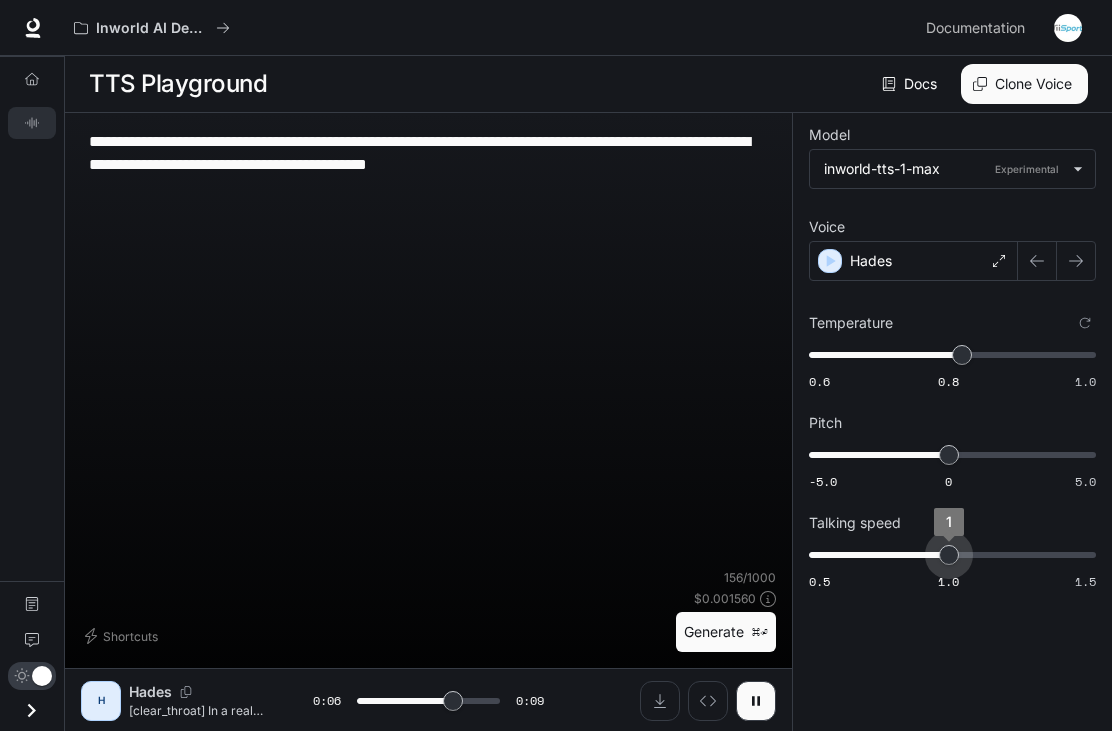 click on "0.5 1.0 1.5 1" at bounding box center [948, 555] 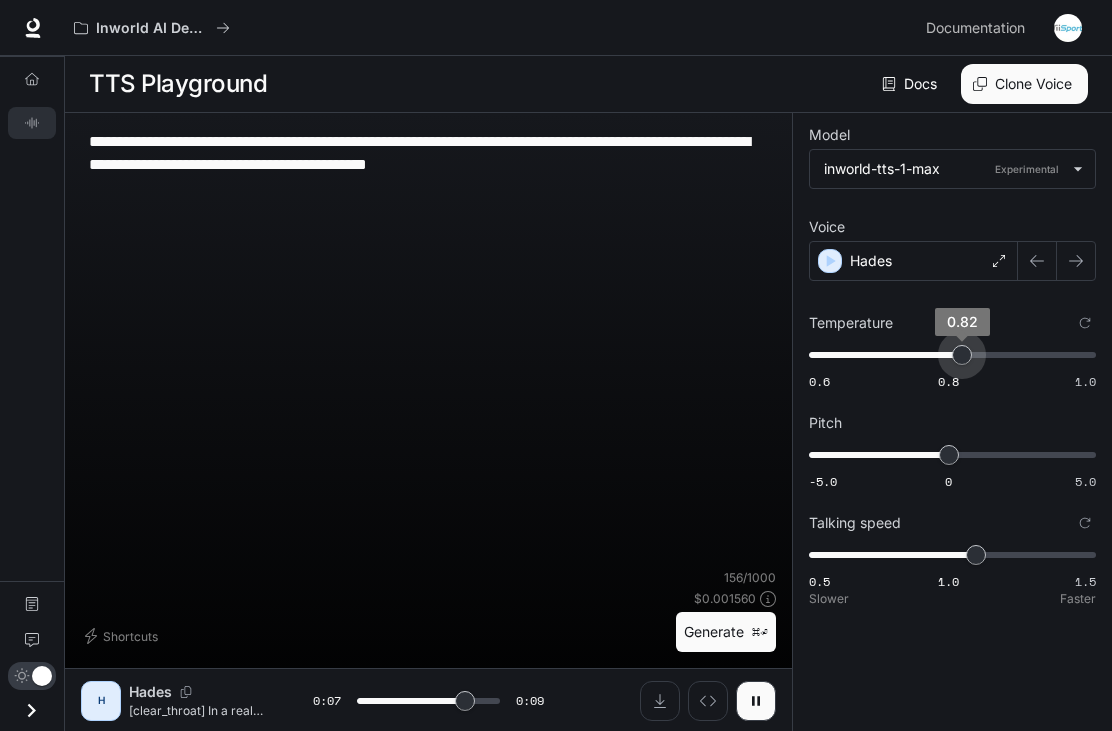 type on "***" 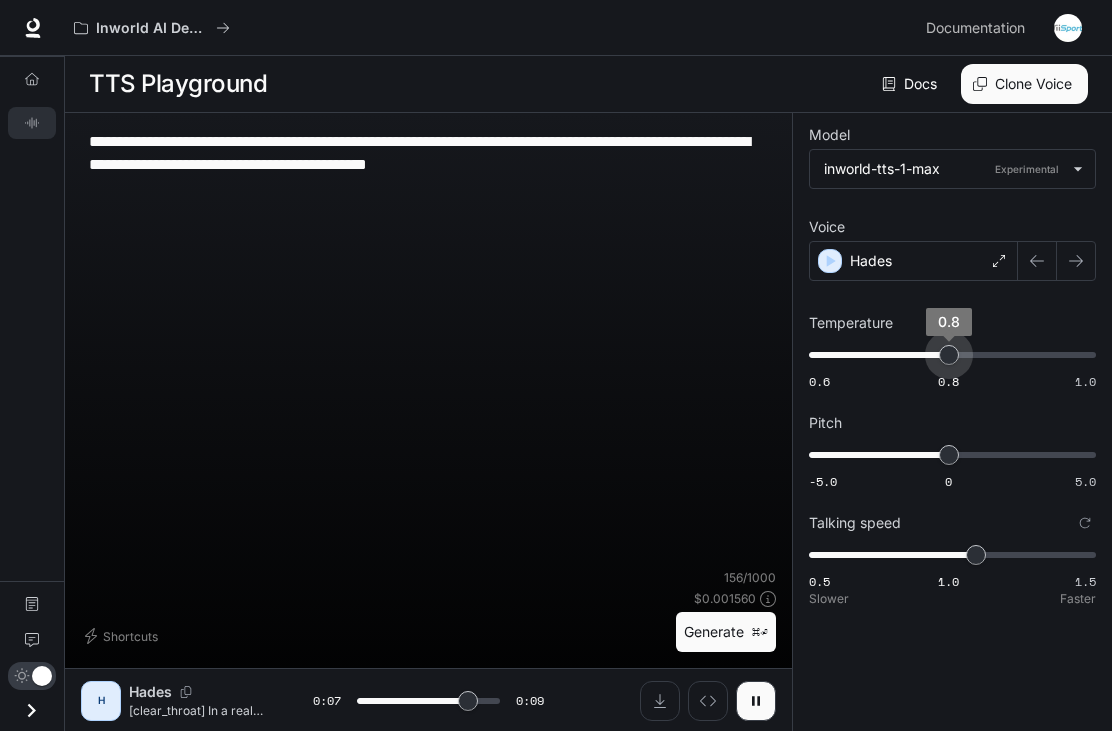 type on "***" 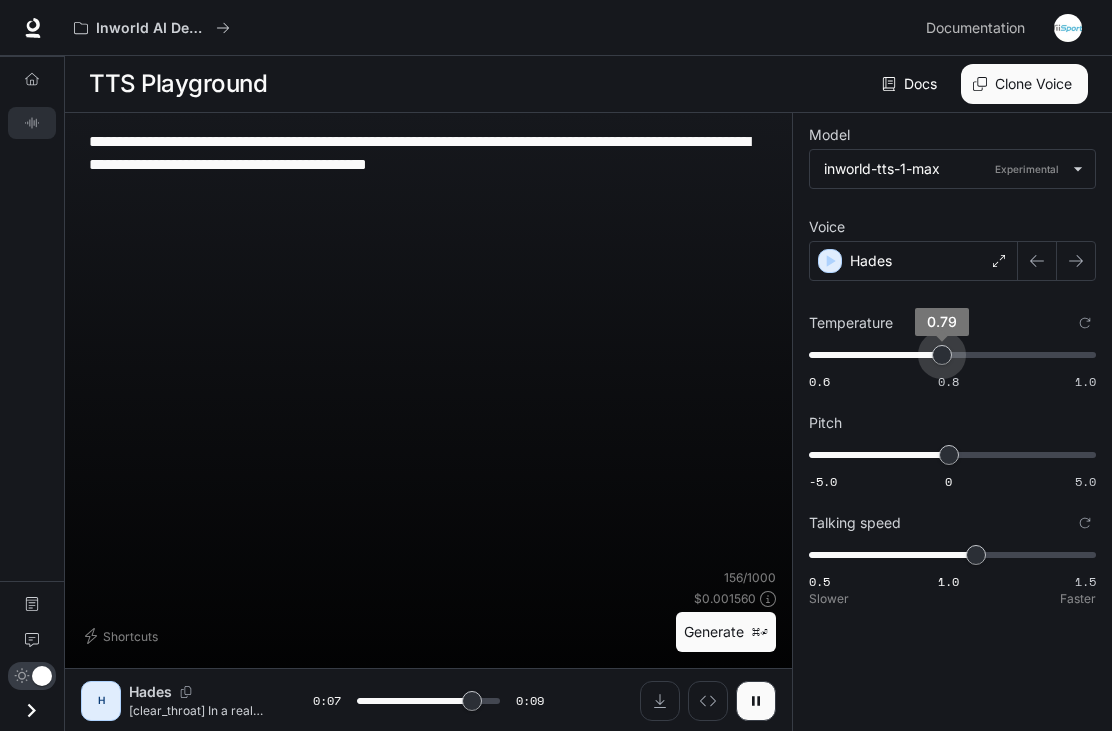 type on "***" 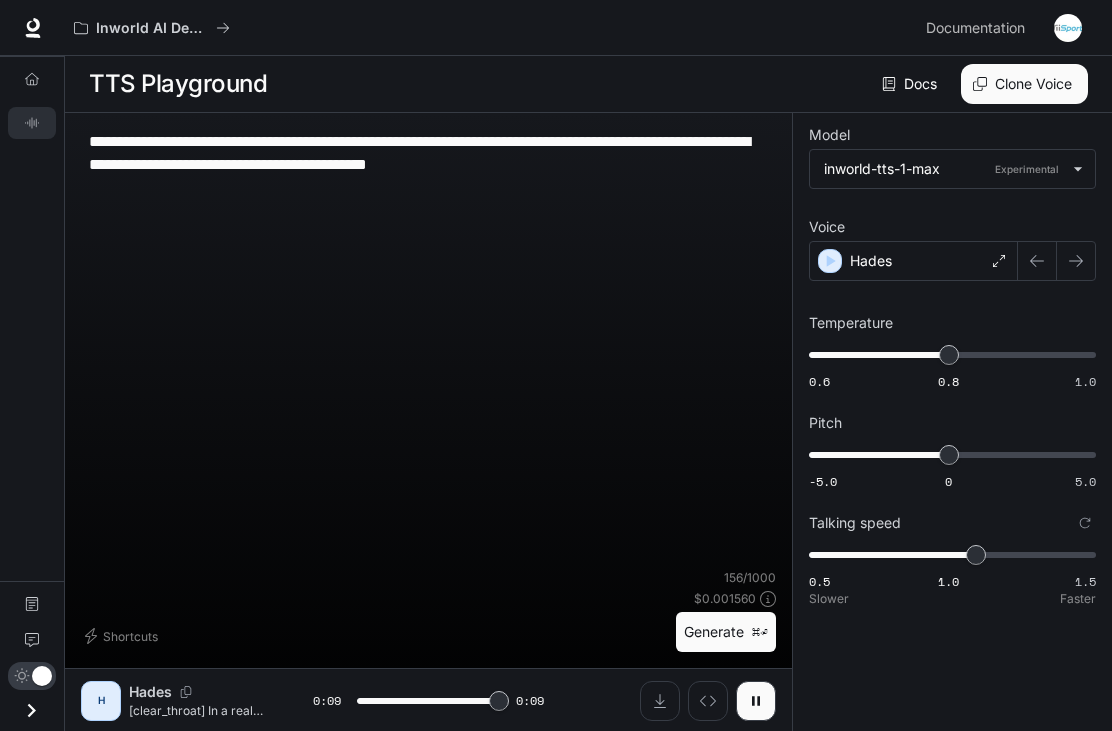 type on "***" 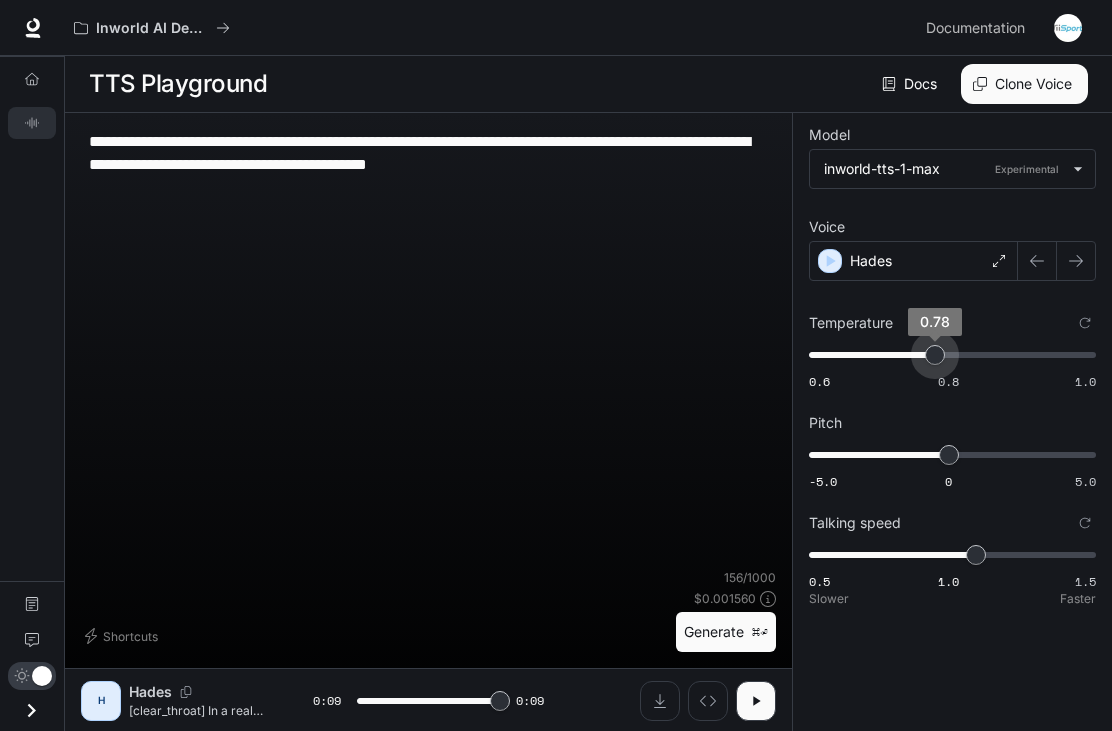 type on "*" 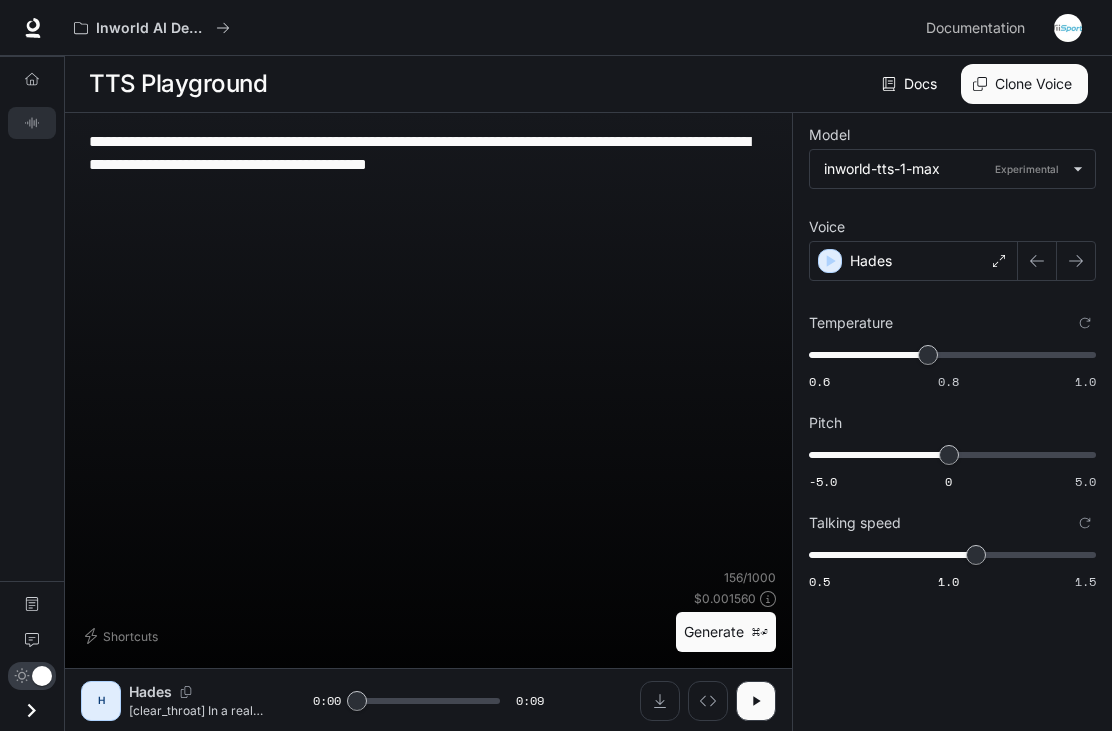 click at bounding box center [1085, 323] 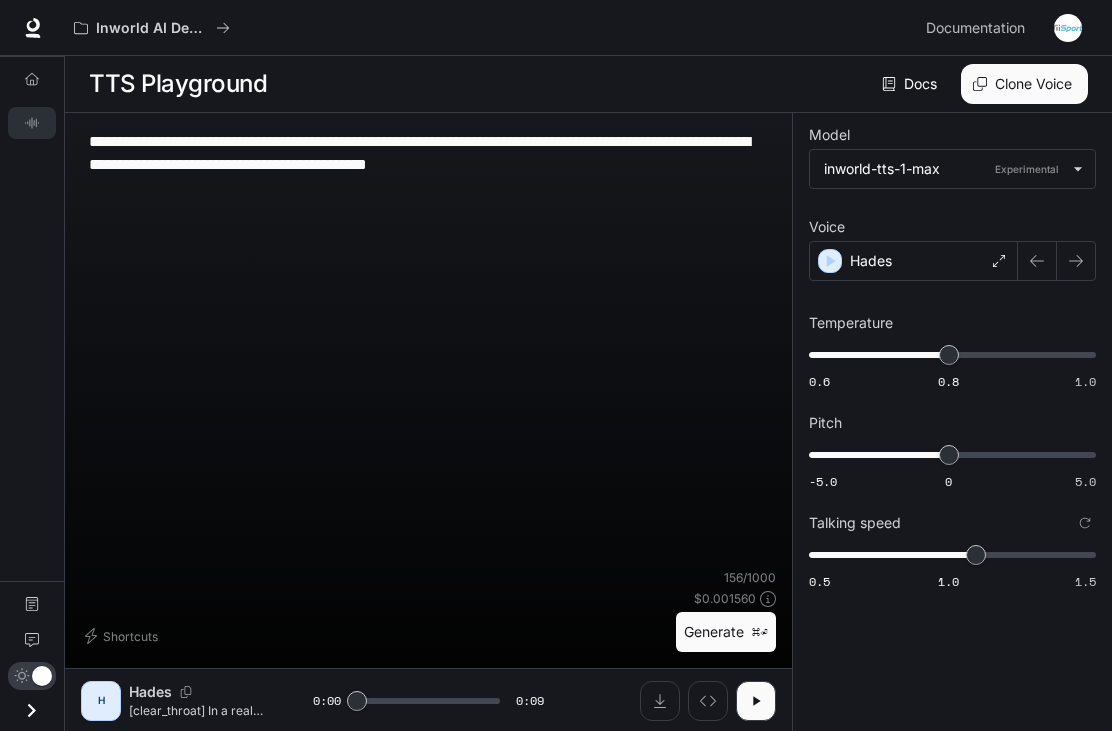 type on "***" 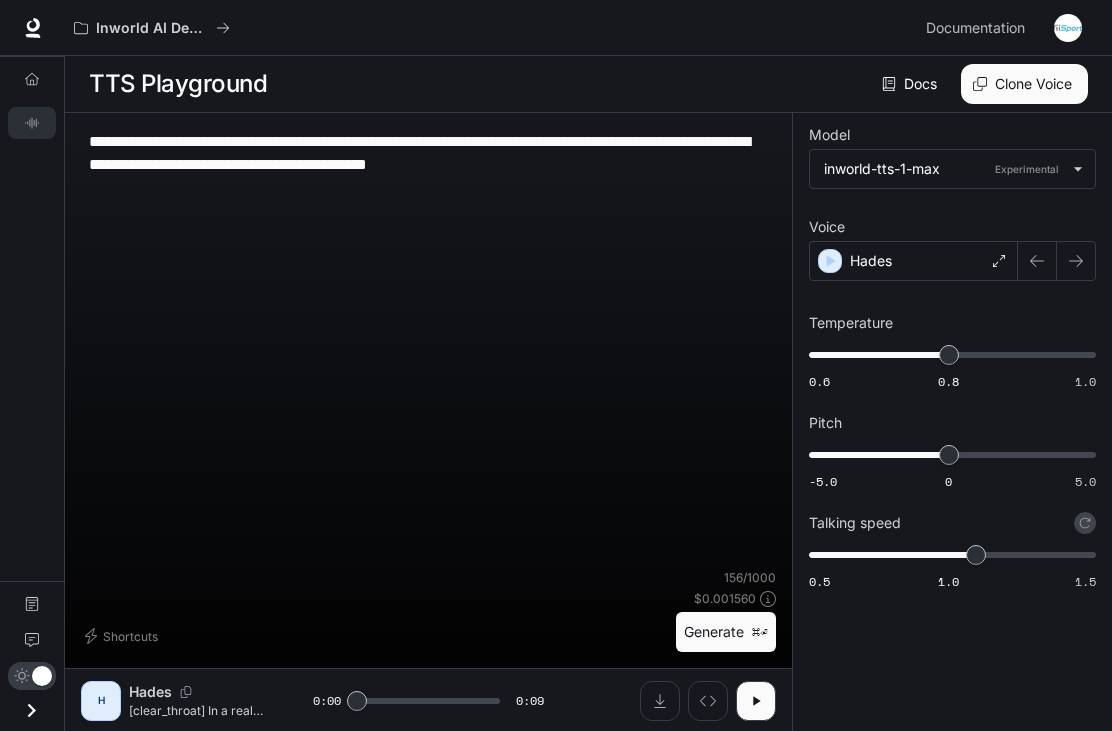 click on "Talking speed" at bounding box center (1085, 523) 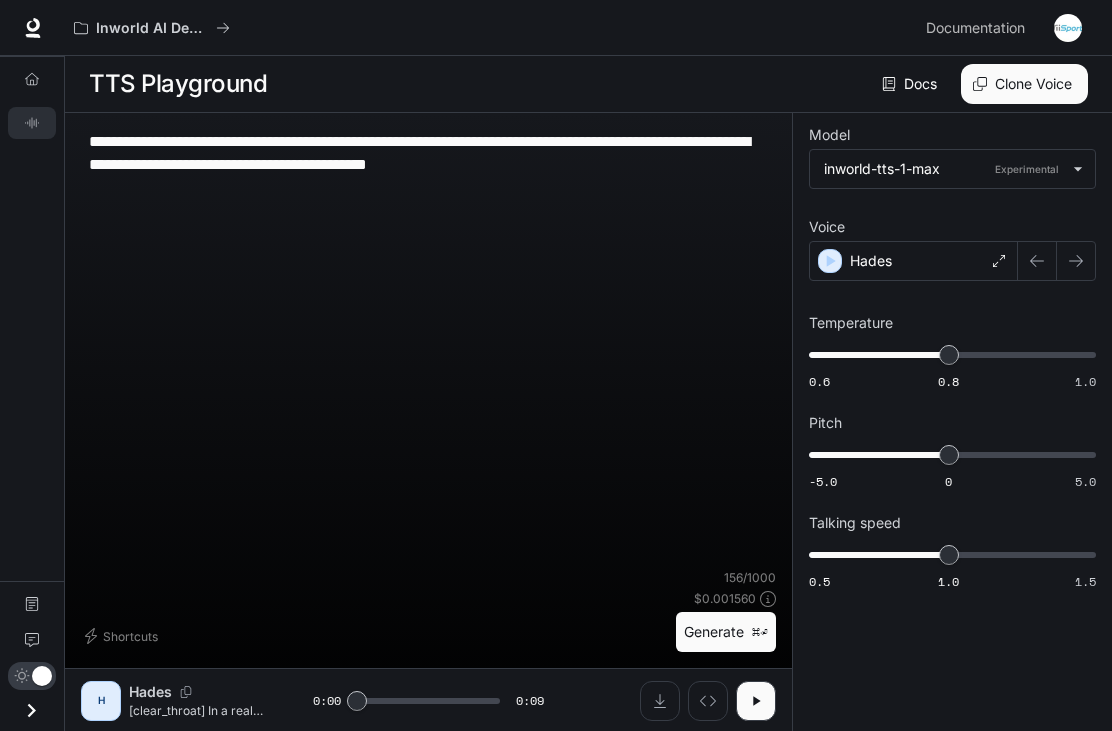 click on "**********" at bounding box center (428, 153) 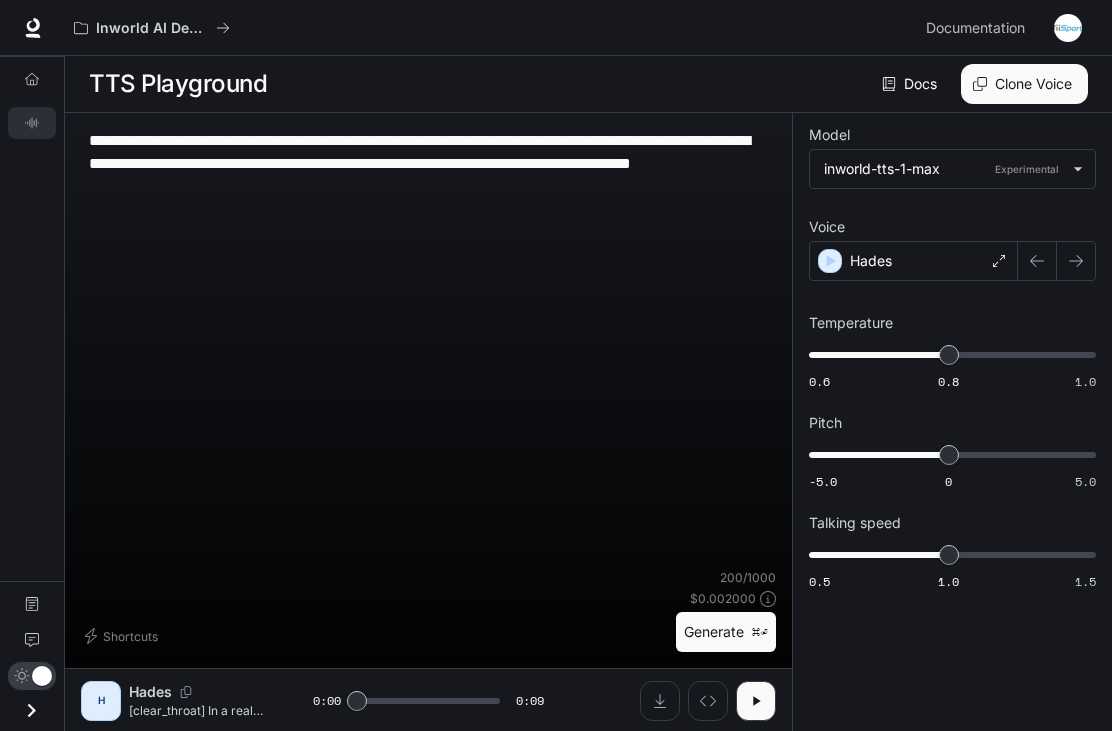 click on "Hades" at bounding box center (913, 261) 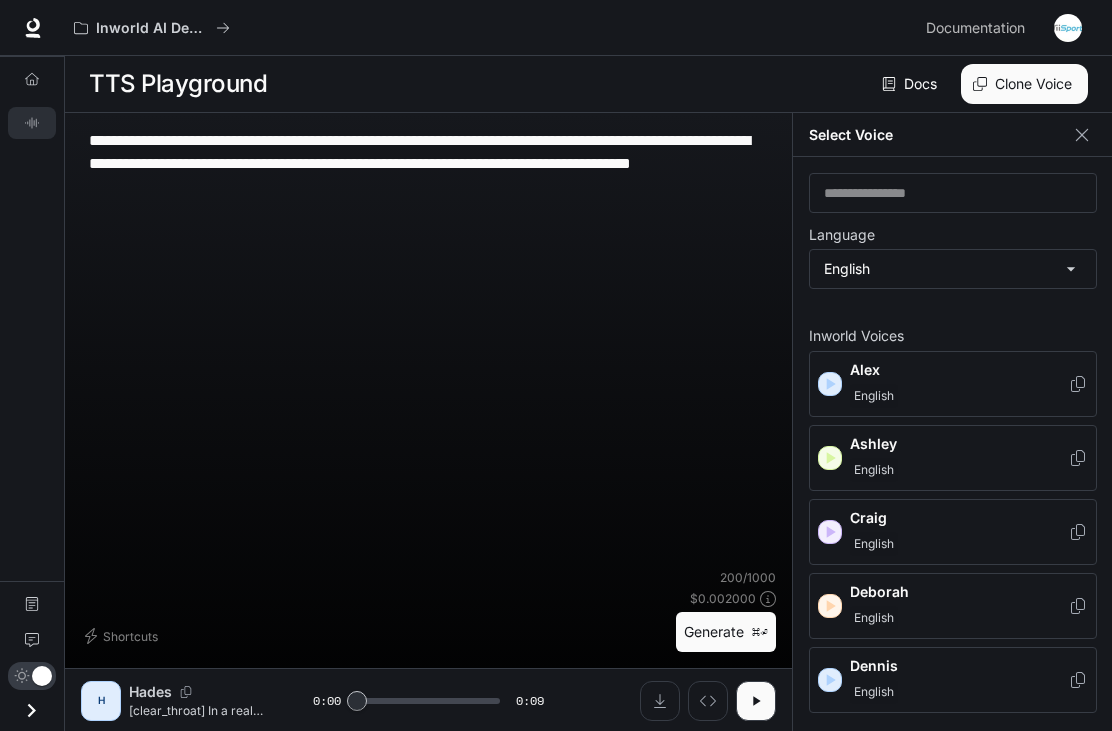 click on "**********" at bounding box center [428, 349] 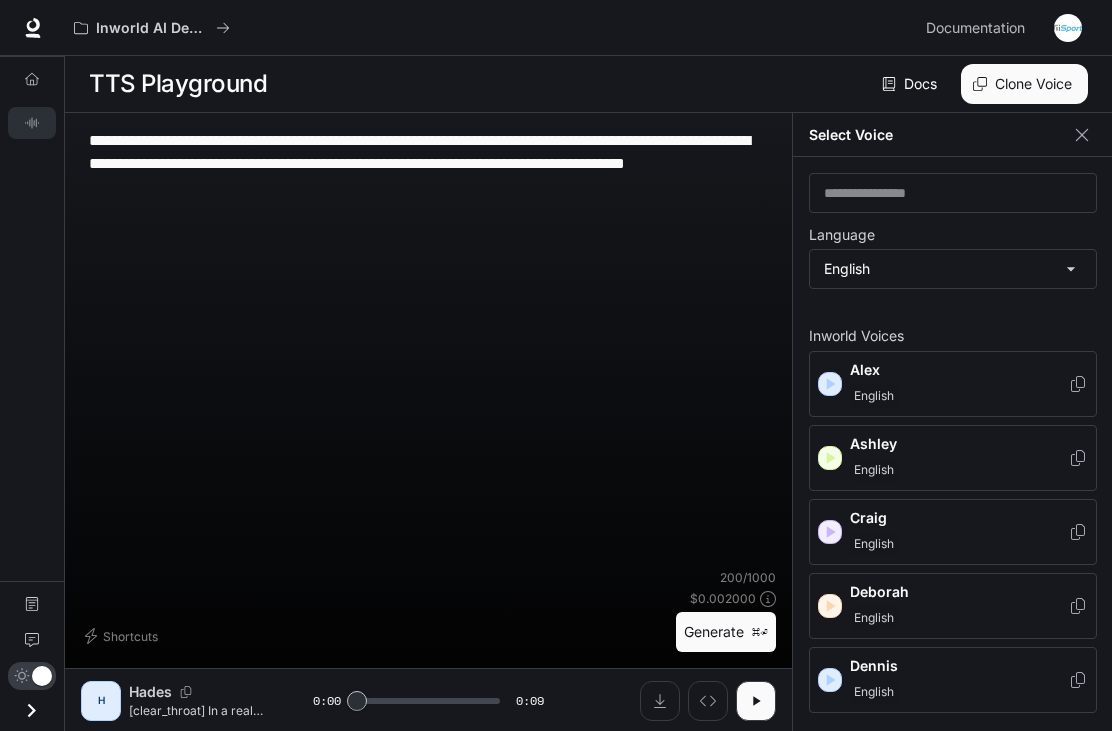 click on "**********" at bounding box center (428, 163) 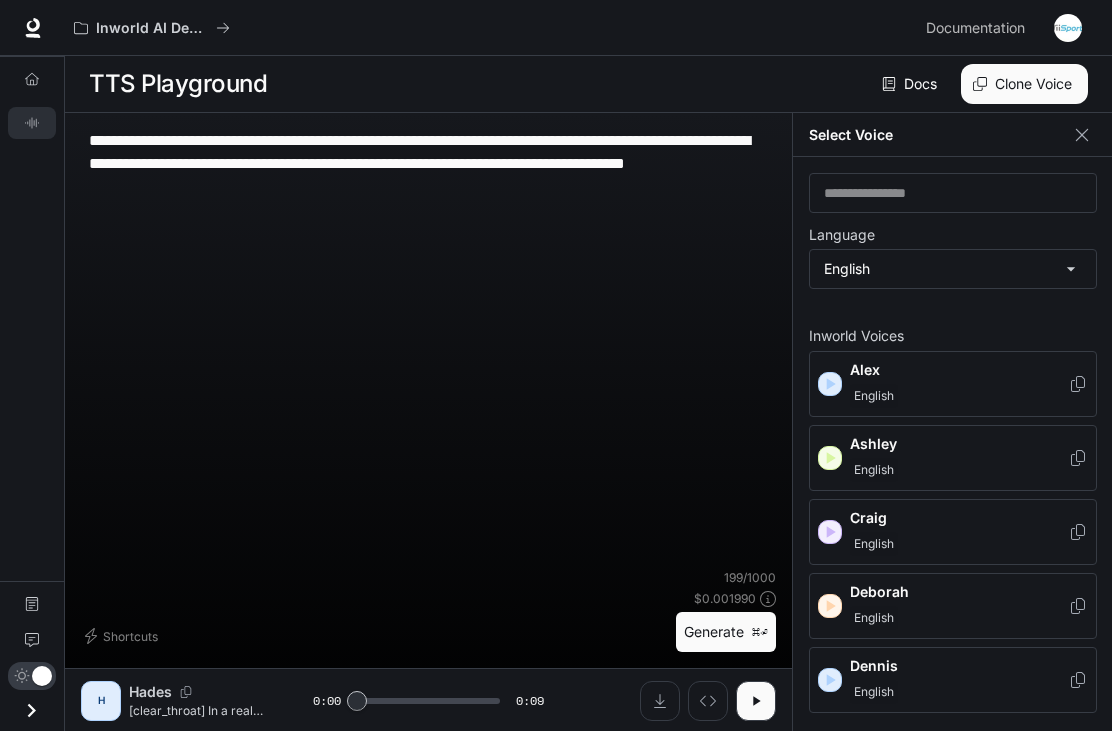 click on "**********" at bounding box center [428, 163] 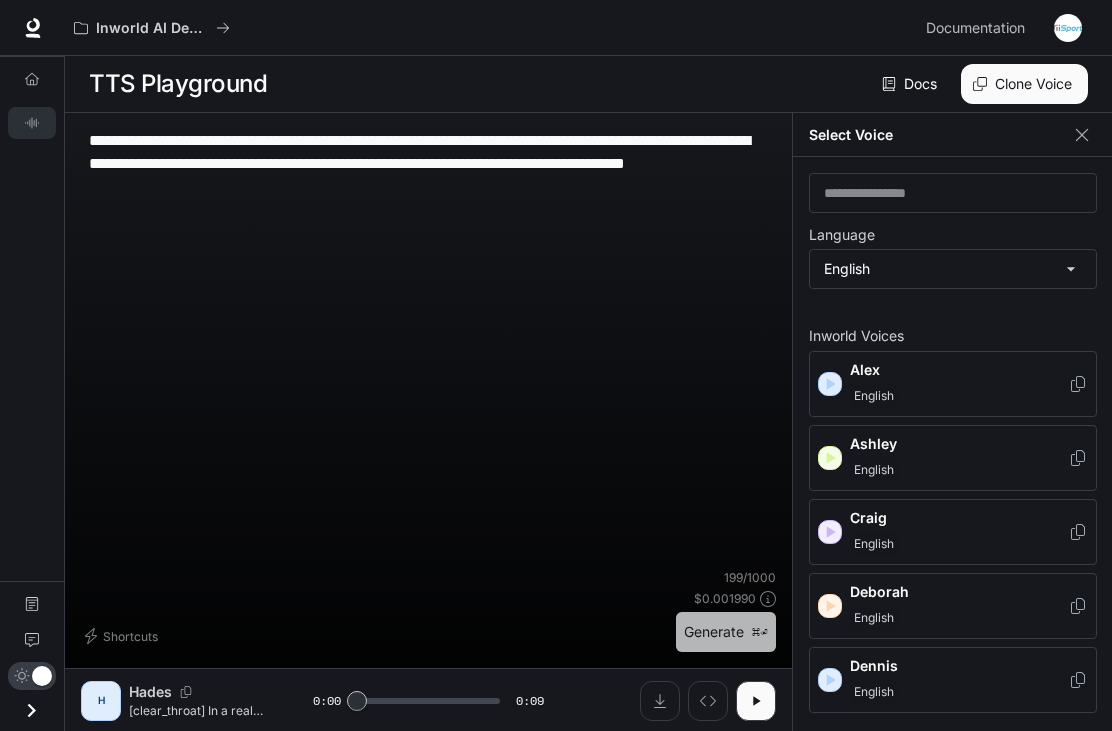 click on "Generate ⌘⏎" at bounding box center (726, 632) 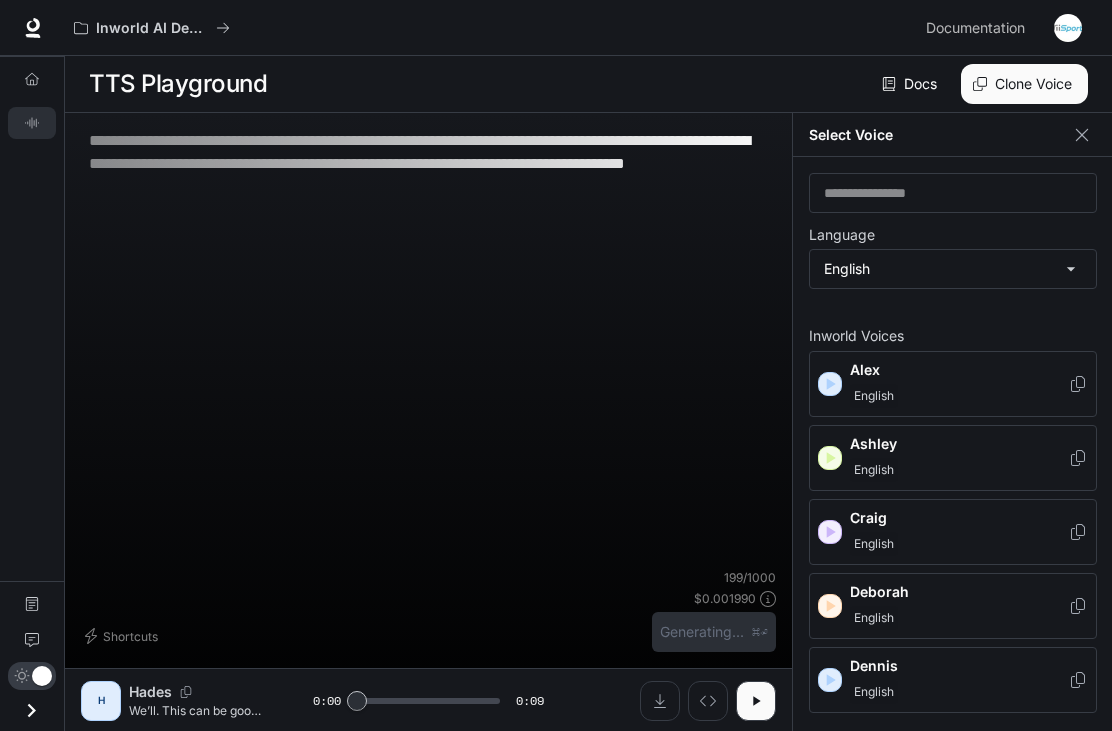 click at bounding box center (1082, 135) 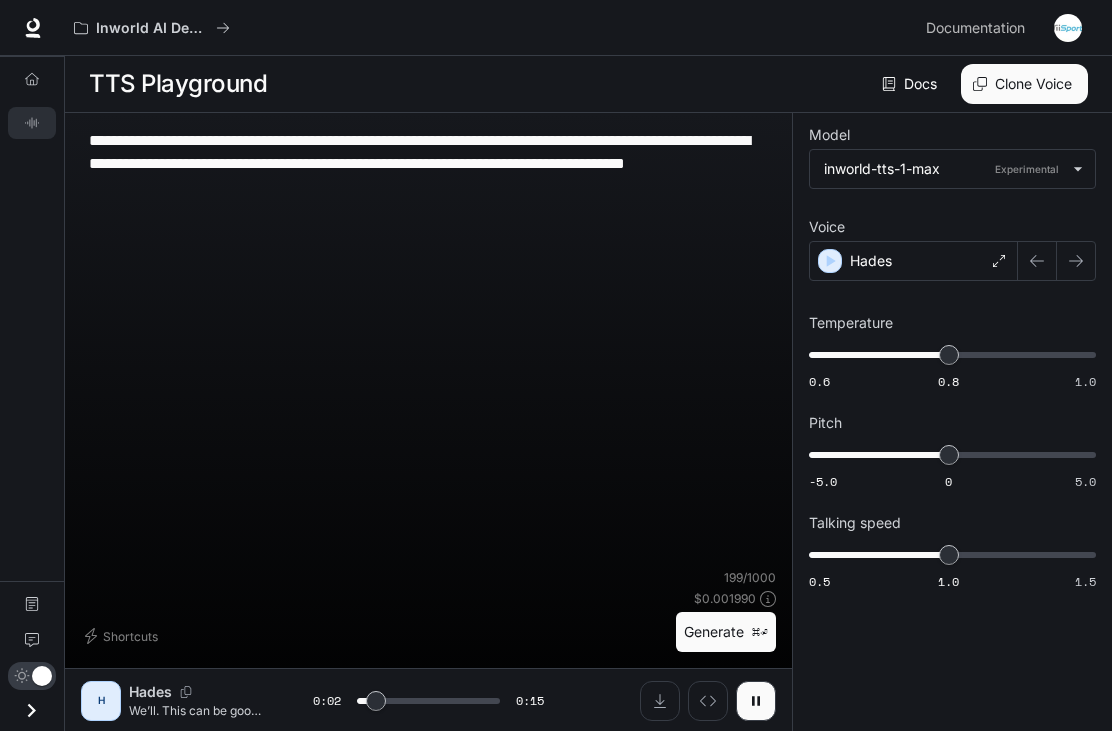 click on "Hades" at bounding box center [913, 261] 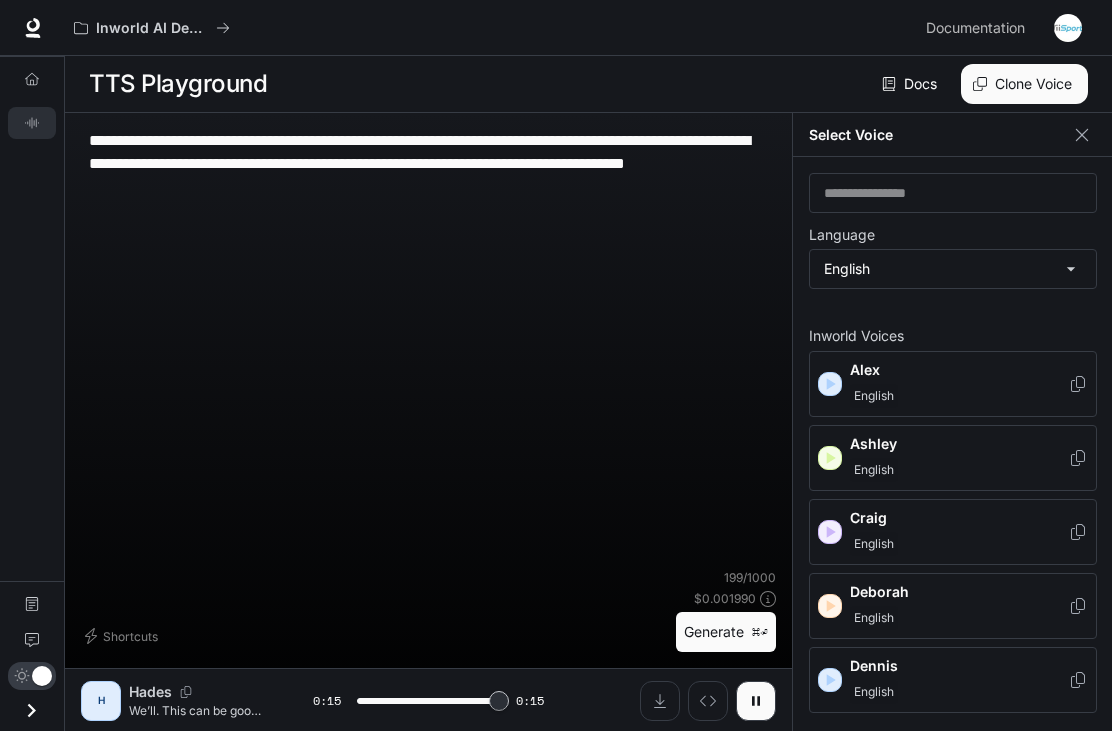 type on "*" 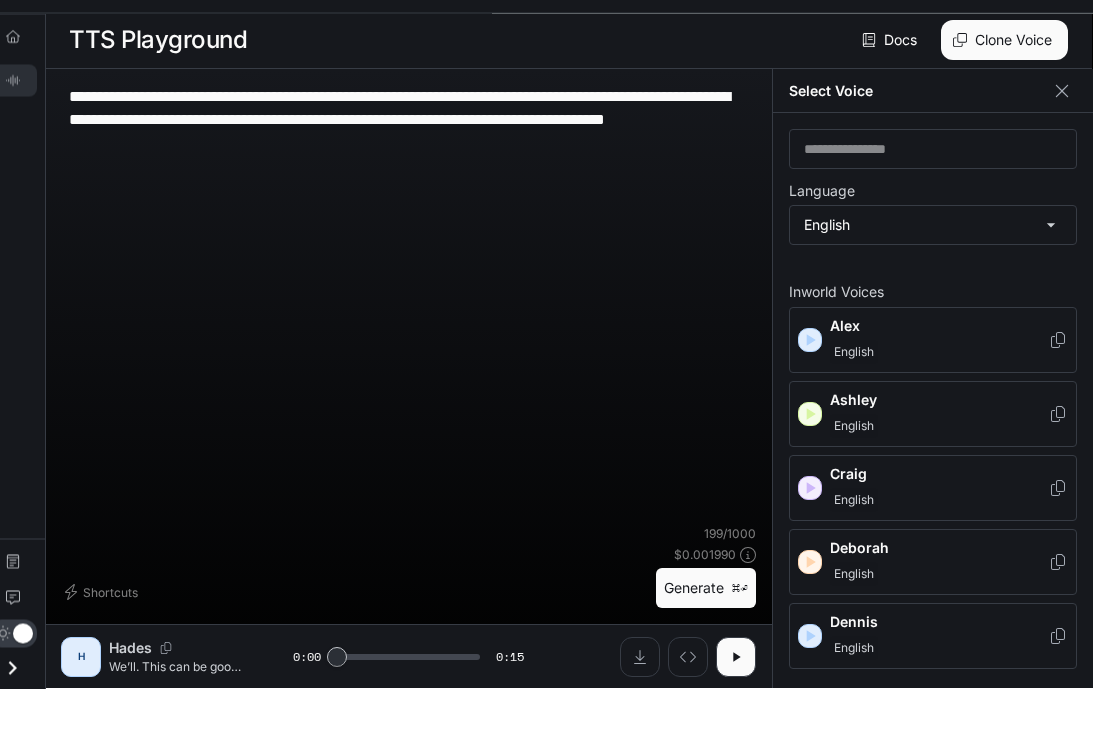 scroll, scrollTop: 1, scrollLeft: 1, axis: both 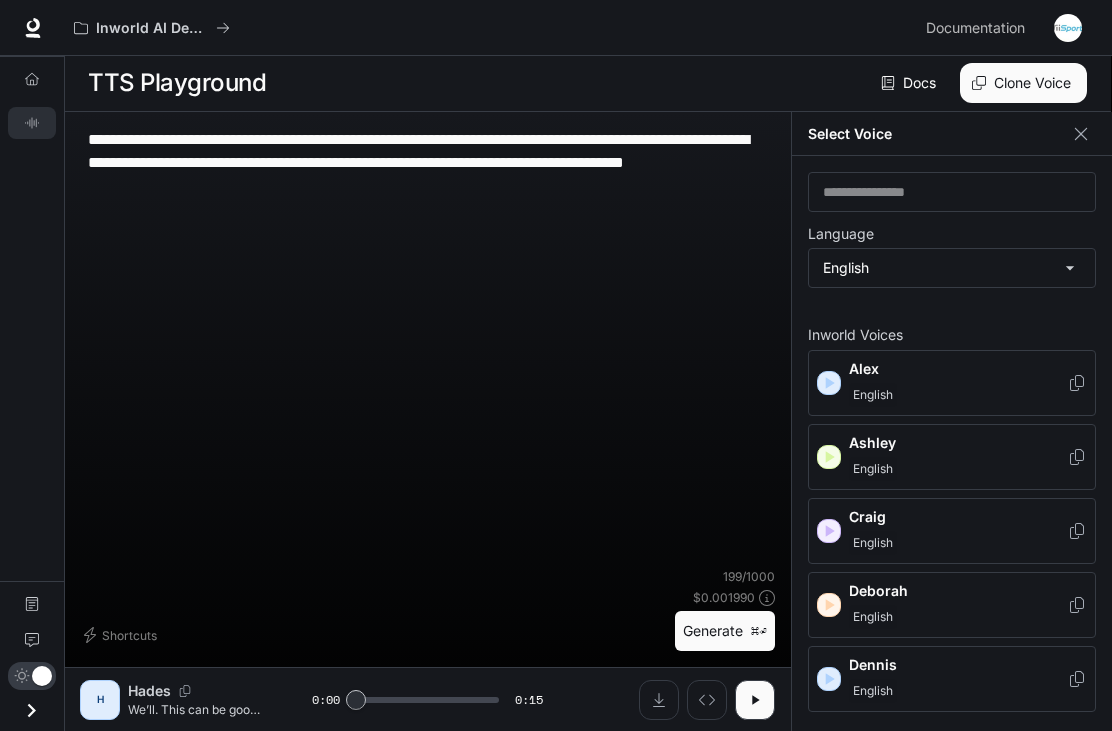 click at bounding box center [659, 700] 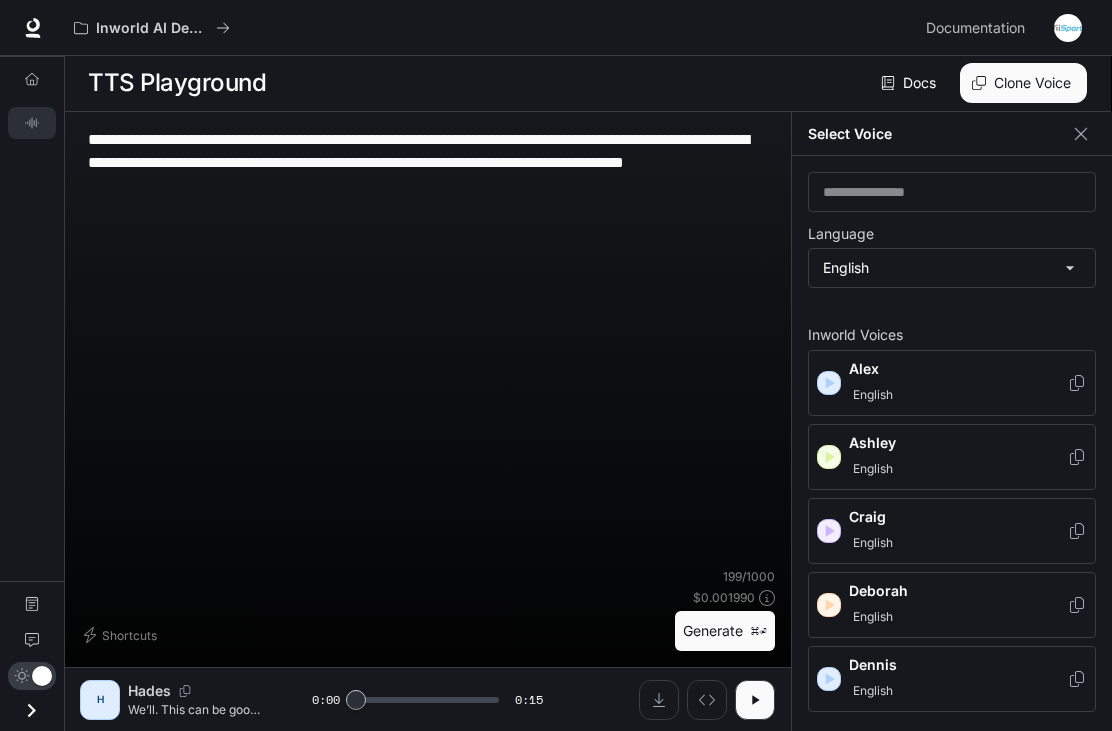 click on "English" at bounding box center (958, 395) 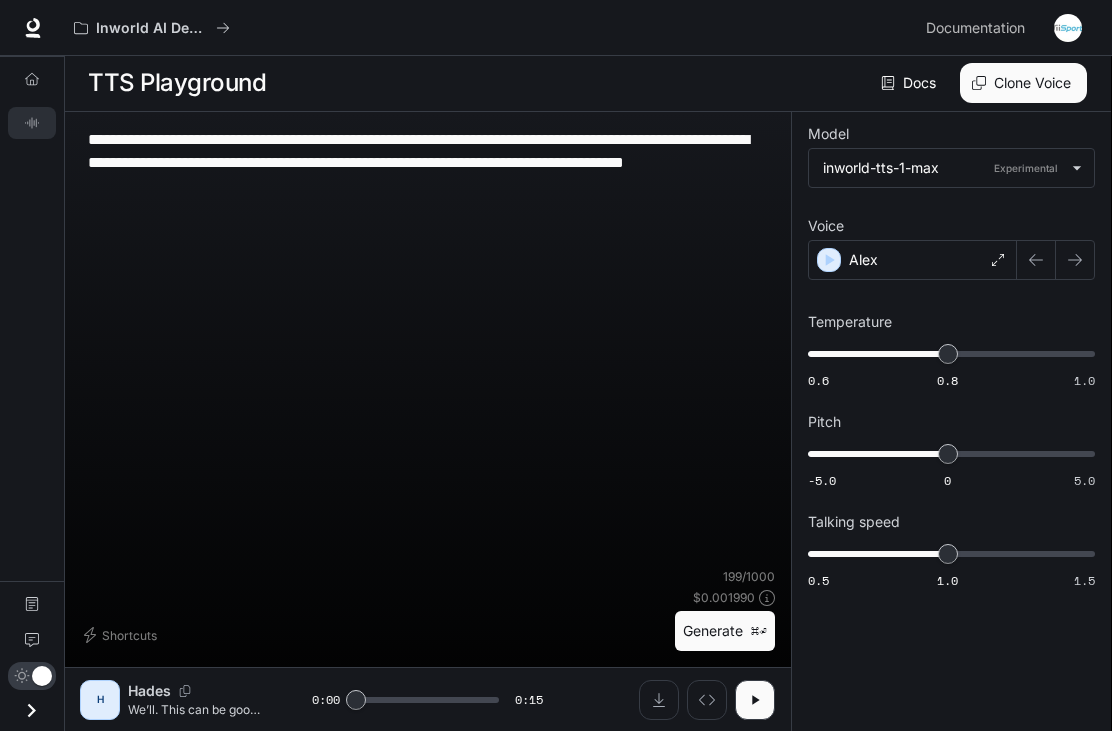 scroll, scrollTop: 65, scrollLeft: 0, axis: vertical 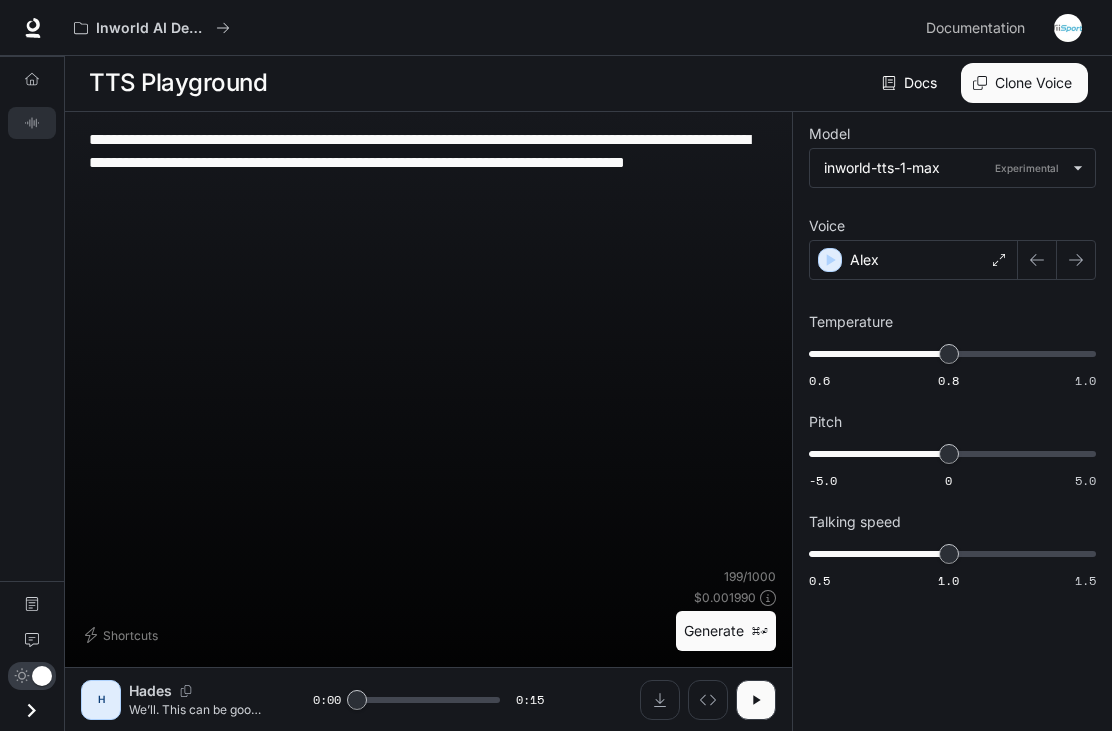 click on "**********" at bounding box center (428, 162) 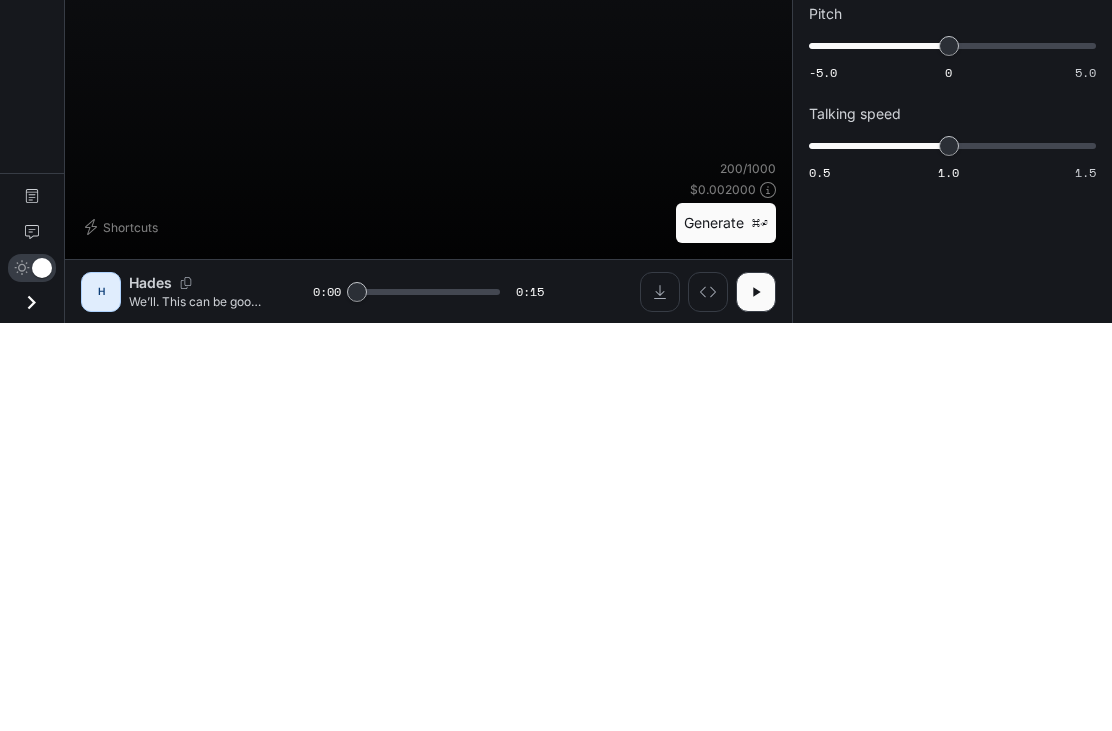 click on "Shortcuts" at bounding box center (123, 635) 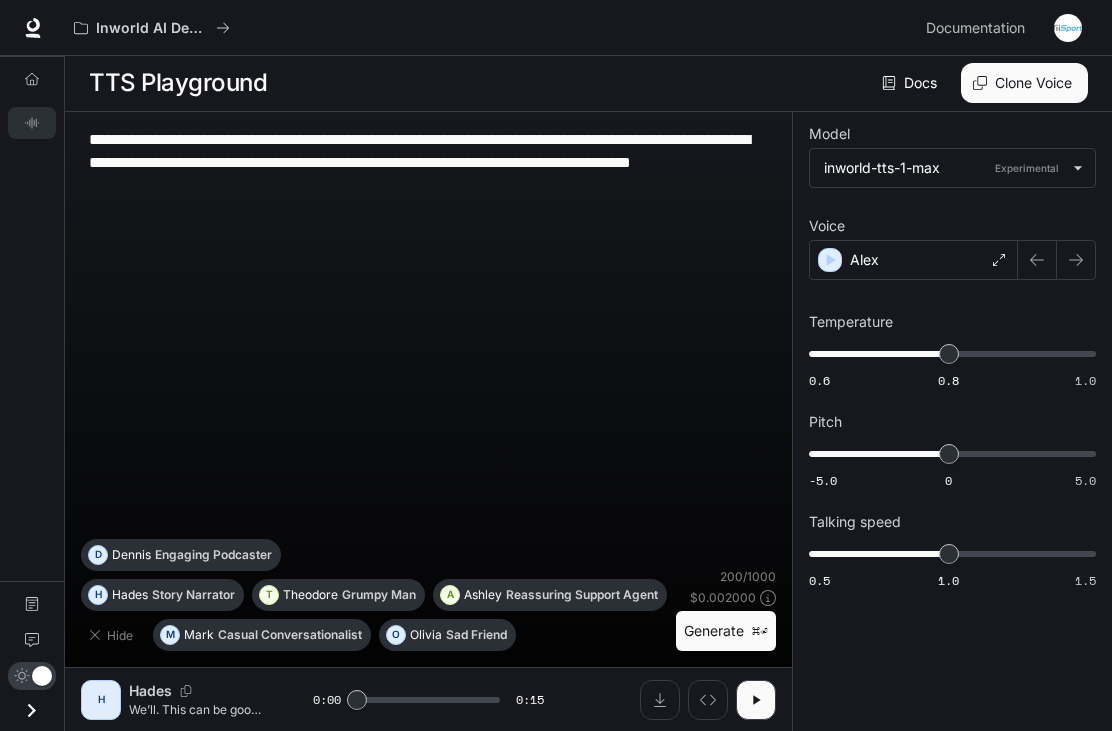 click on "**********" at bounding box center (428, 162) 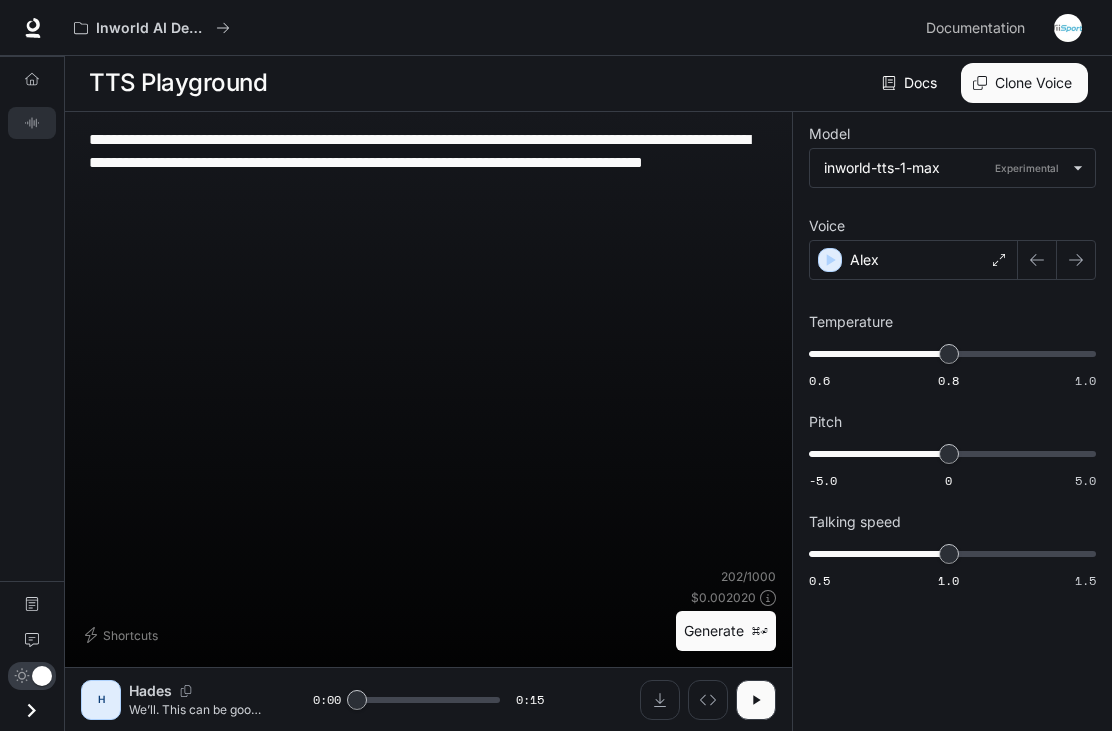 scroll, scrollTop: 0, scrollLeft: 0, axis: both 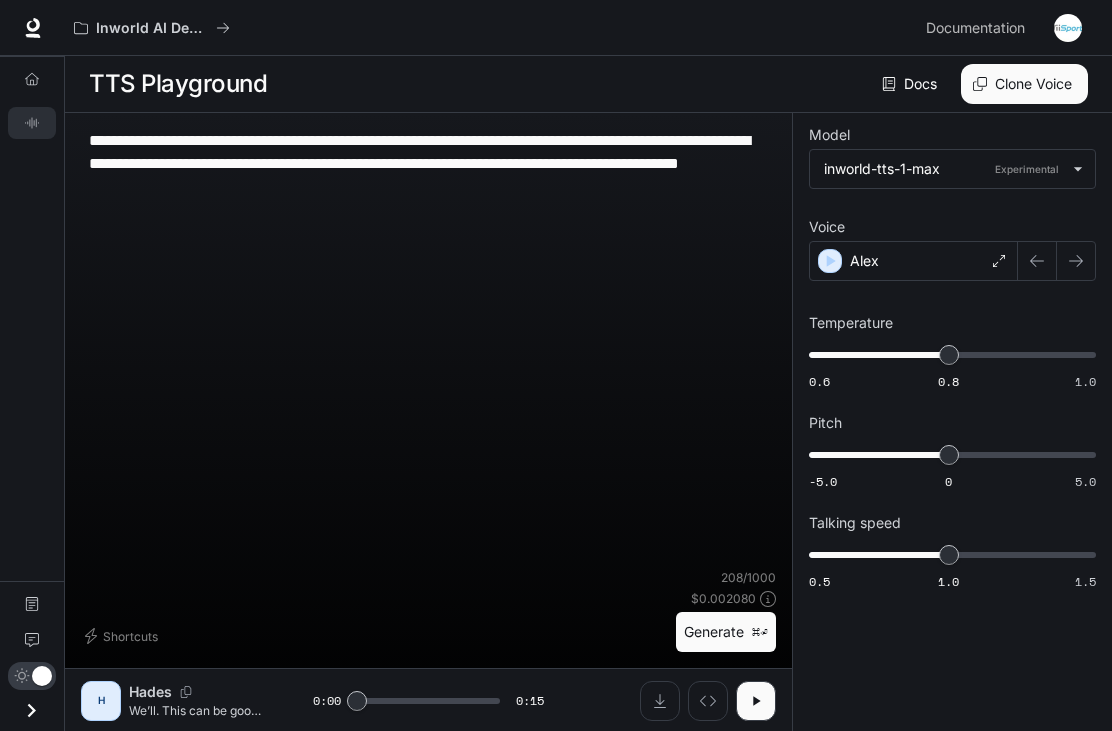 click on "**********" at bounding box center (428, 163) 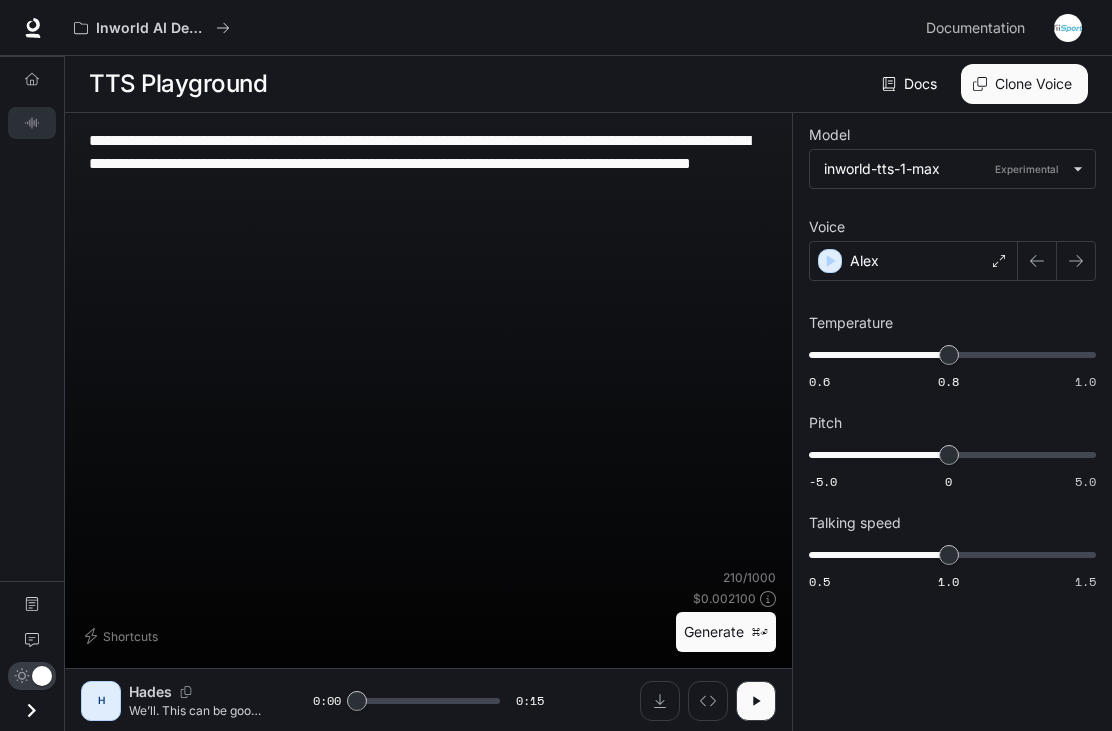 type on "**********" 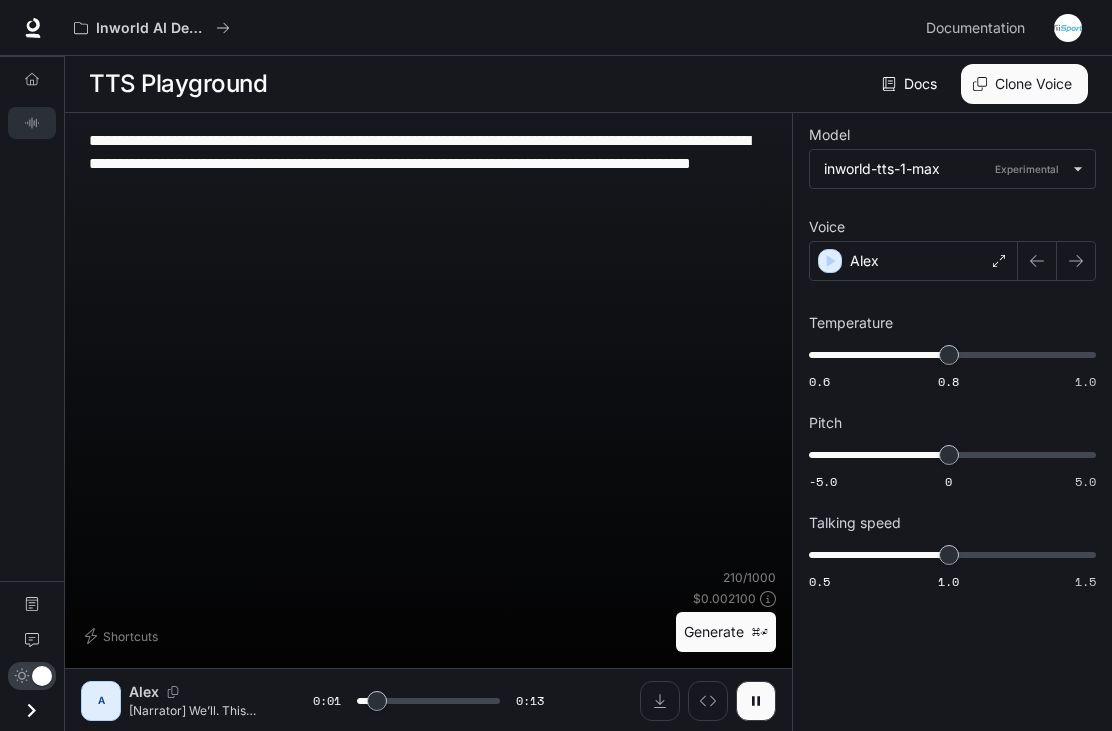 click on "**********" at bounding box center [428, 163] 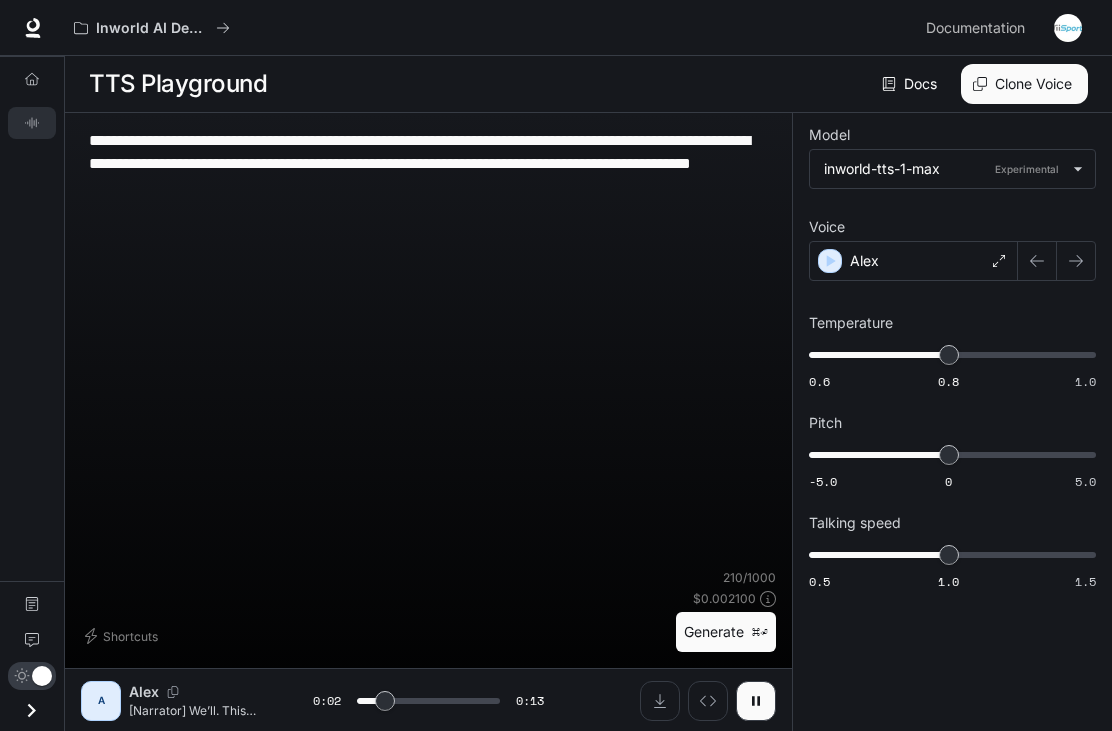 click on "**********" at bounding box center (428, 163) 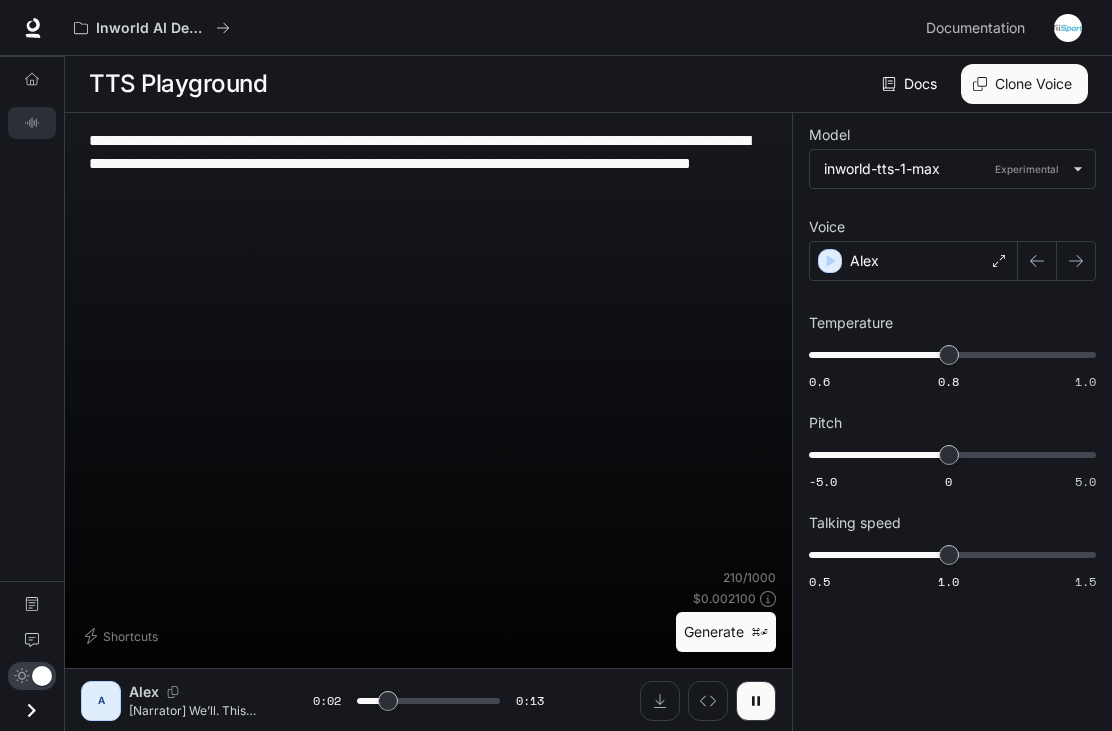 click on "**********" at bounding box center (428, 163) 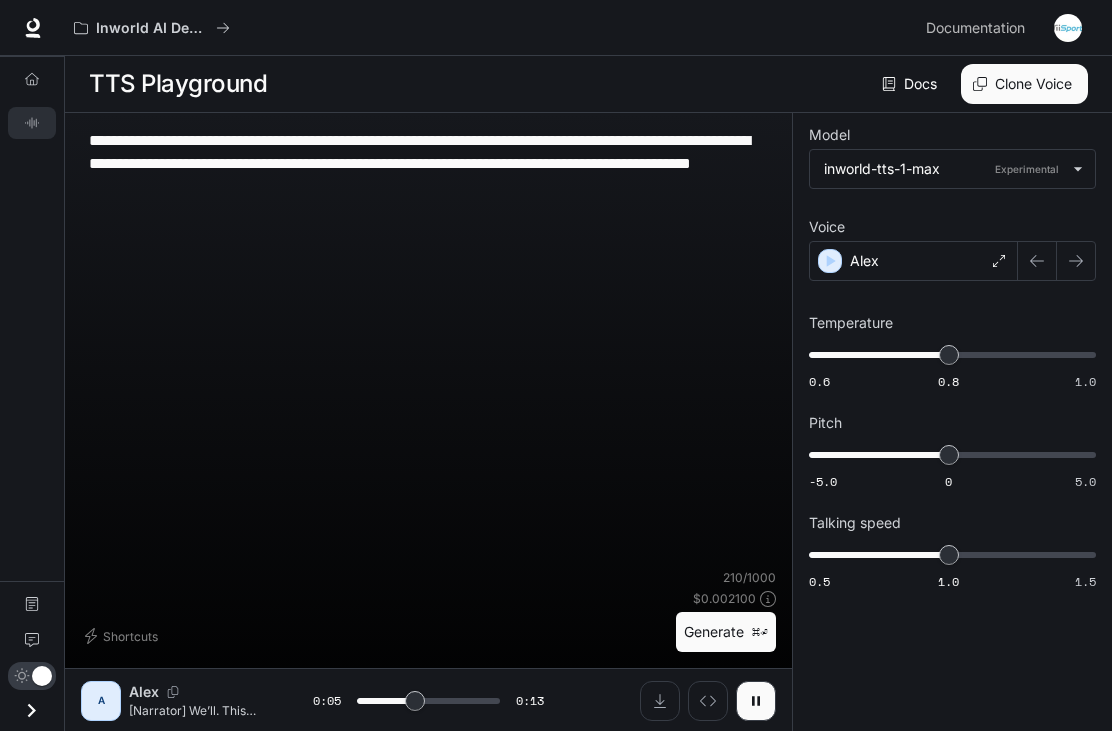 click on "Inworld AI Demos" at bounding box center [491, 28] 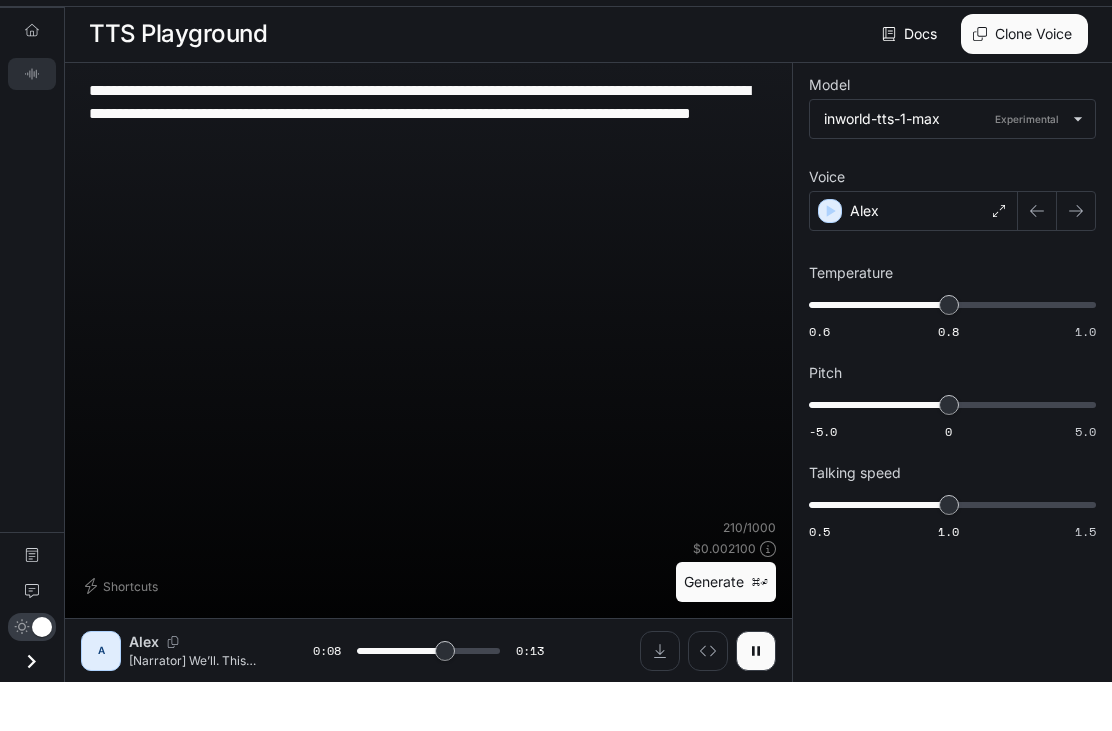 scroll, scrollTop: 1, scrollLeft: 0, axis: vertical 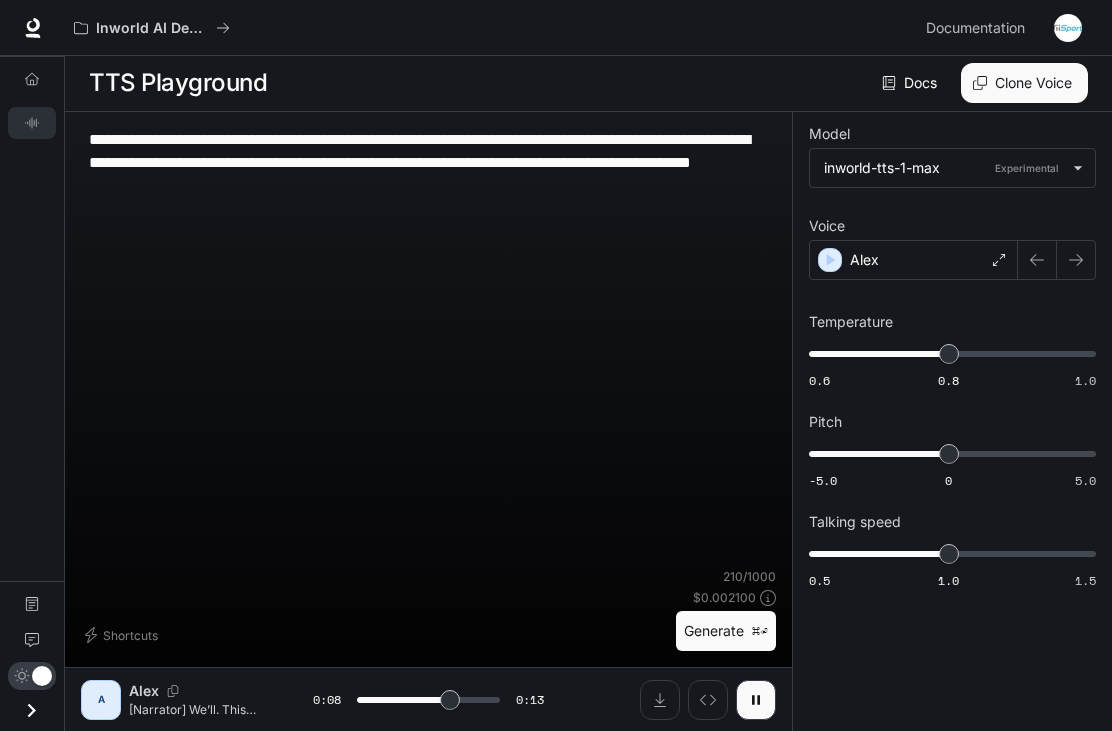 click 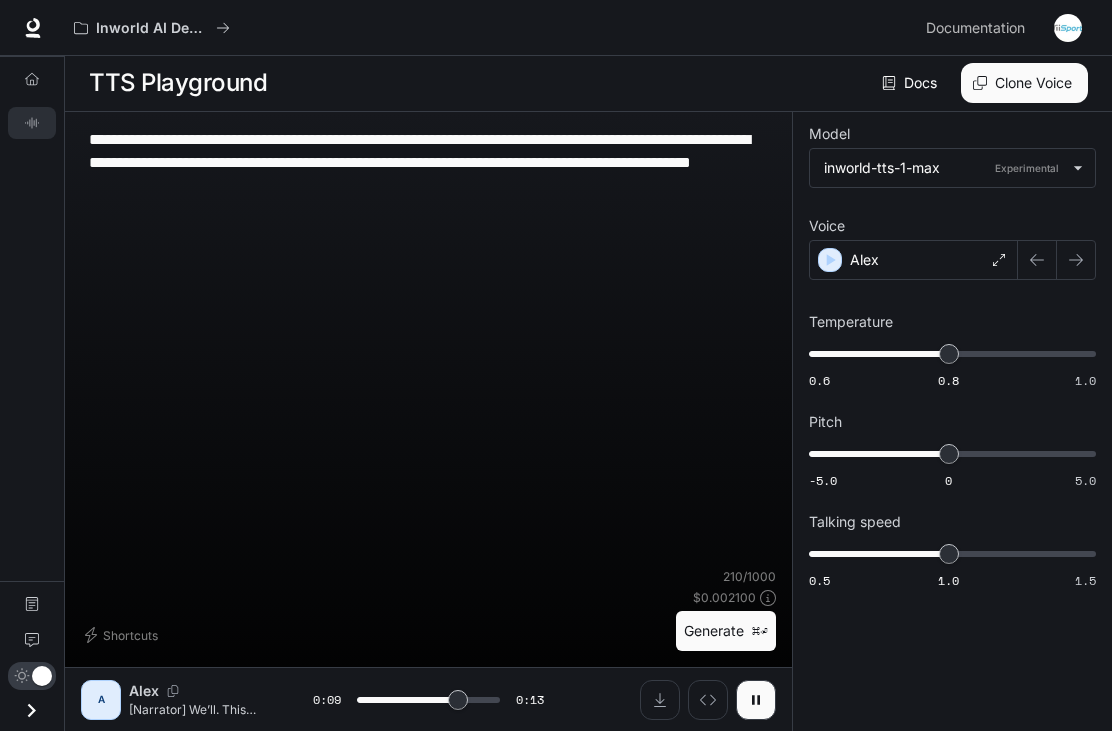 scroll, scrollTop: 65, scrollLeft: 0, axis: vertical 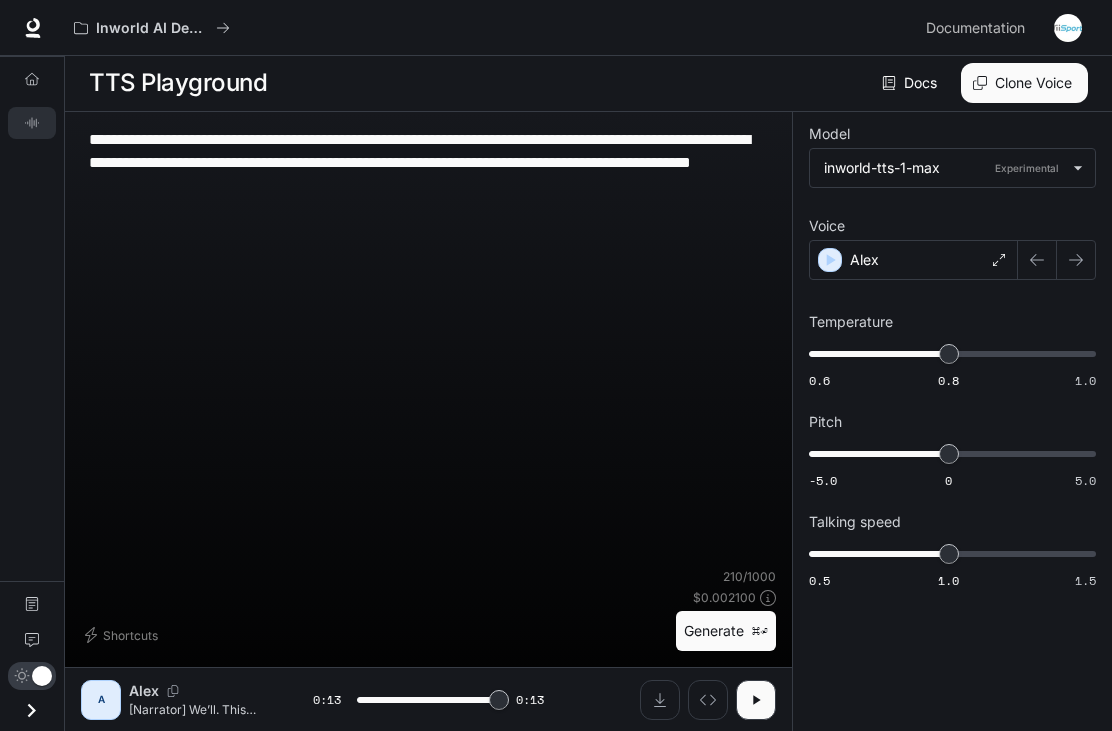 type on "*" 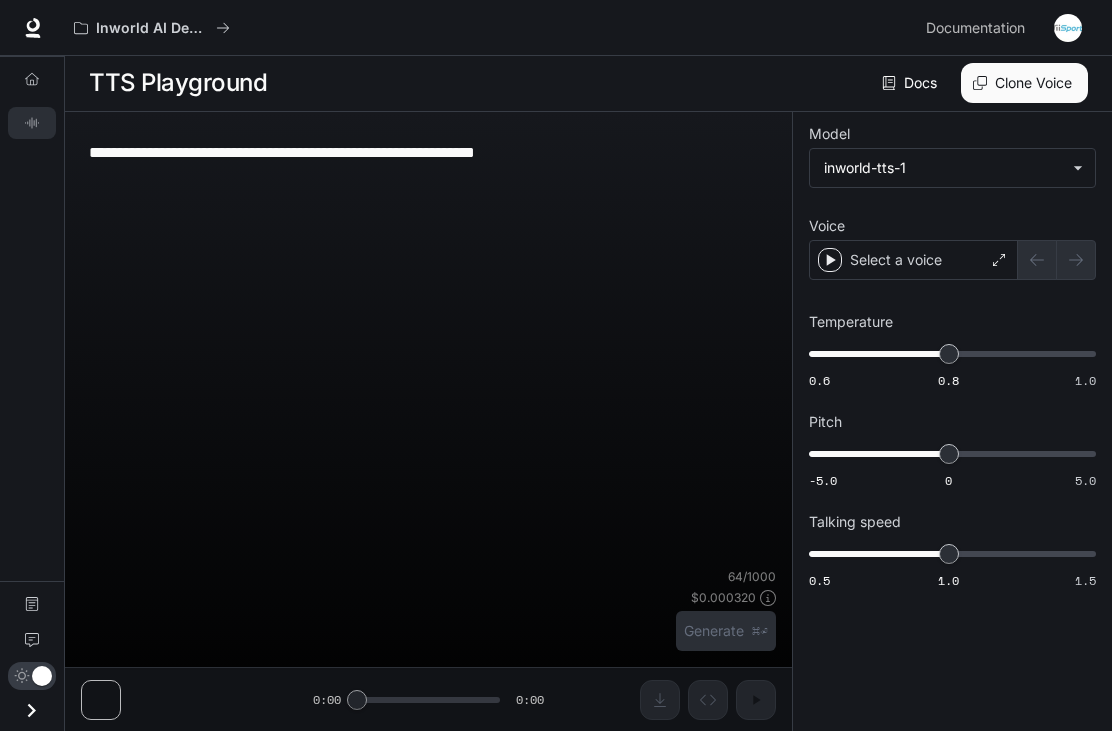 scroll, scrollTop: 0, scrollLeft: 0, axis: both 